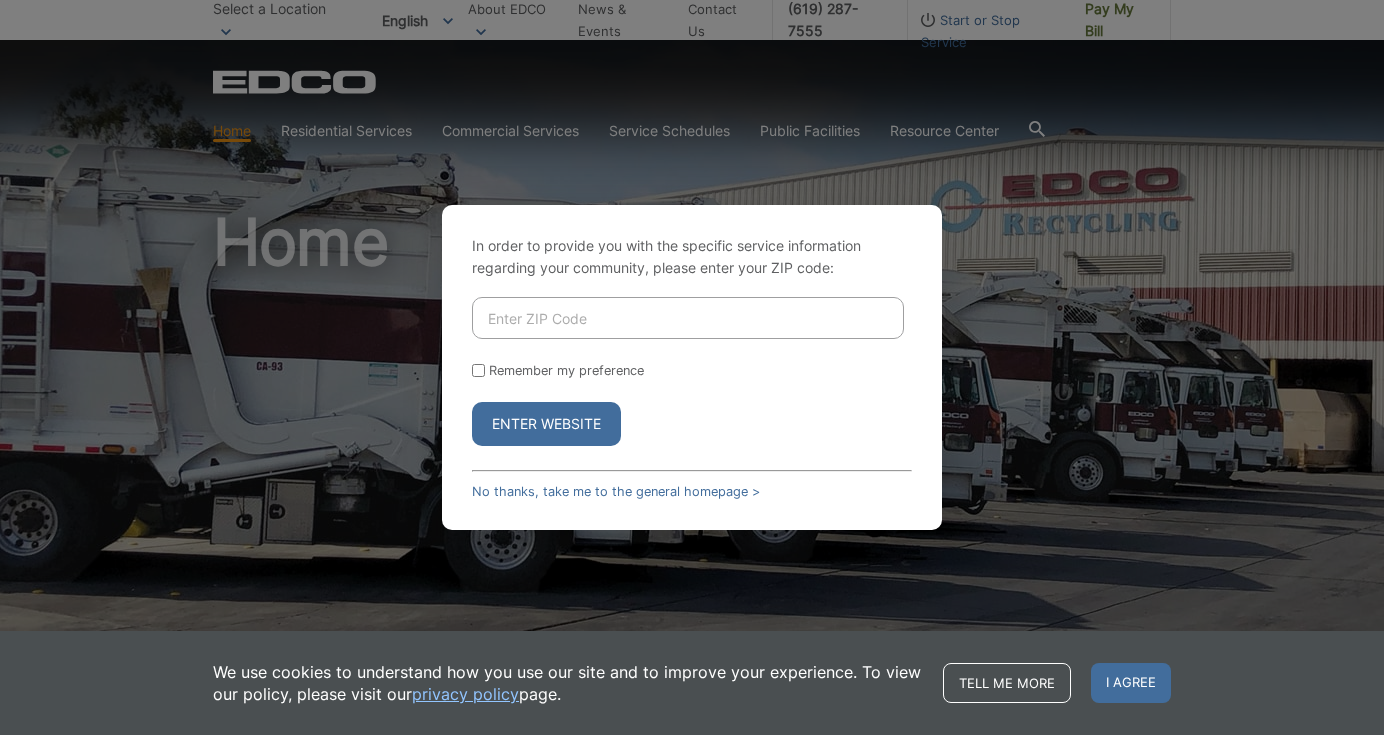 scroll, scrollTop: 0, scrollLeft: 0, axis: both 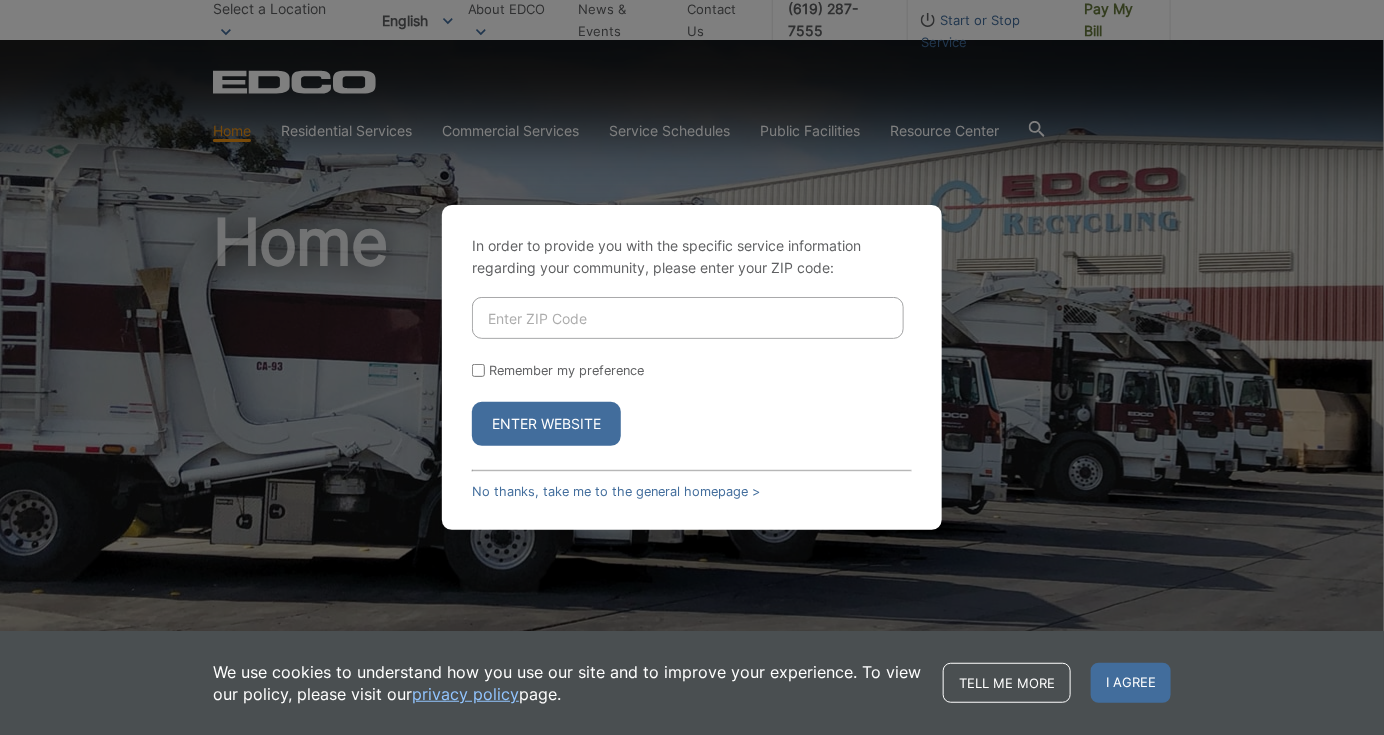 click at bounding box center (688, 318) 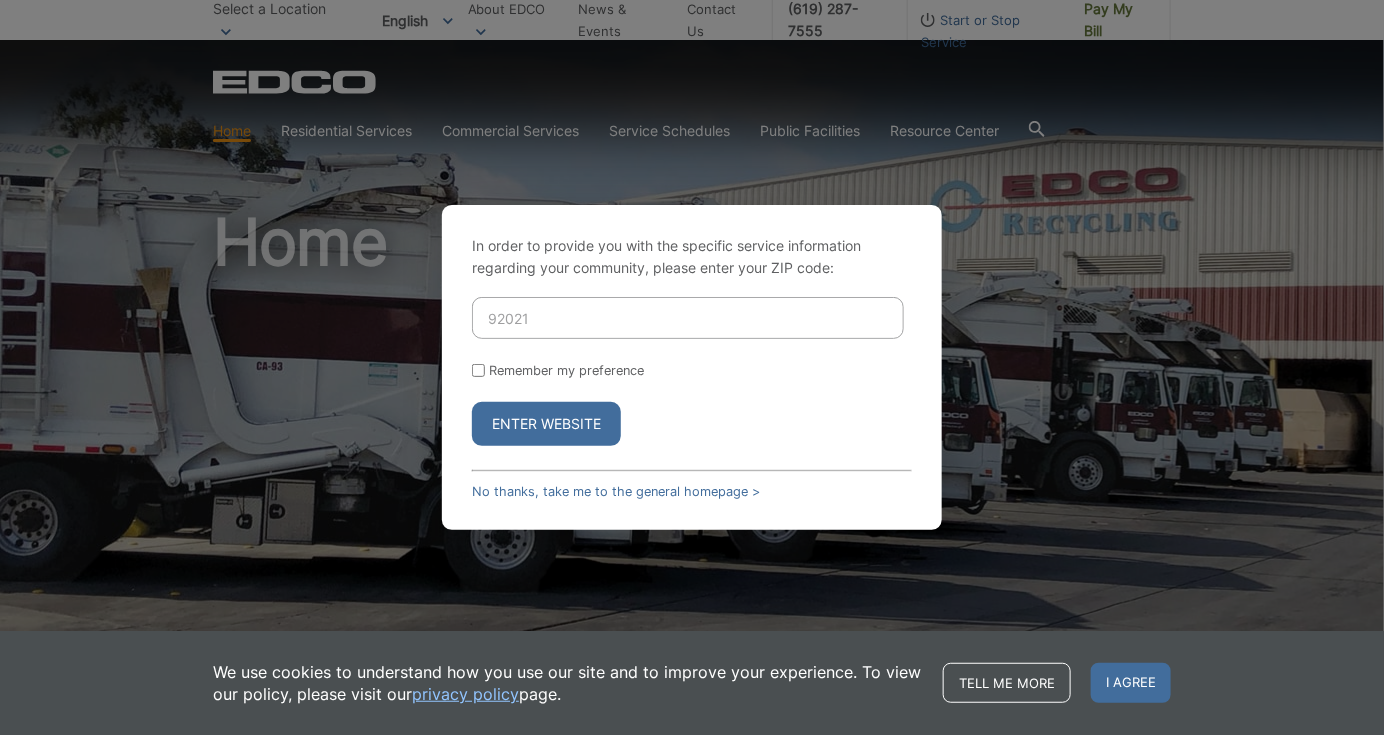 type on "92021" 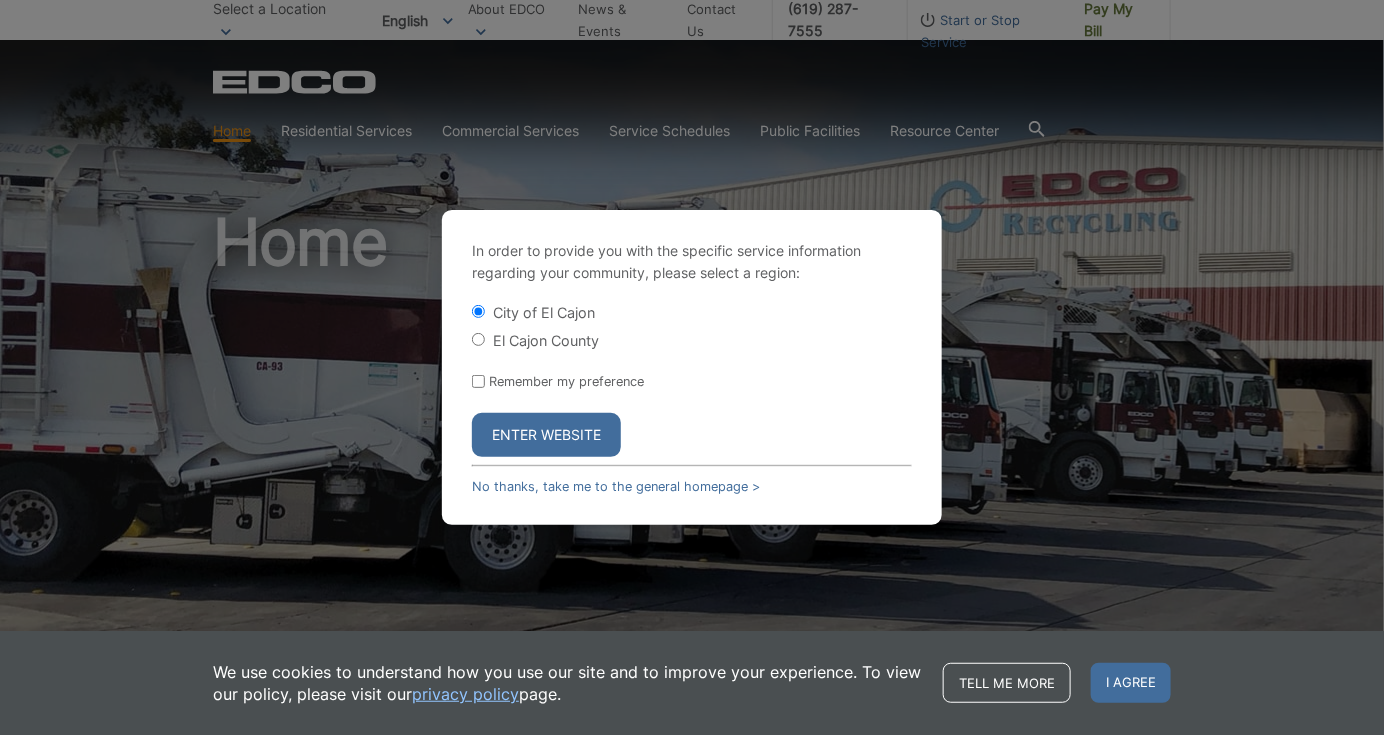 click on "Enter Website" at bounding box center [546, 435] 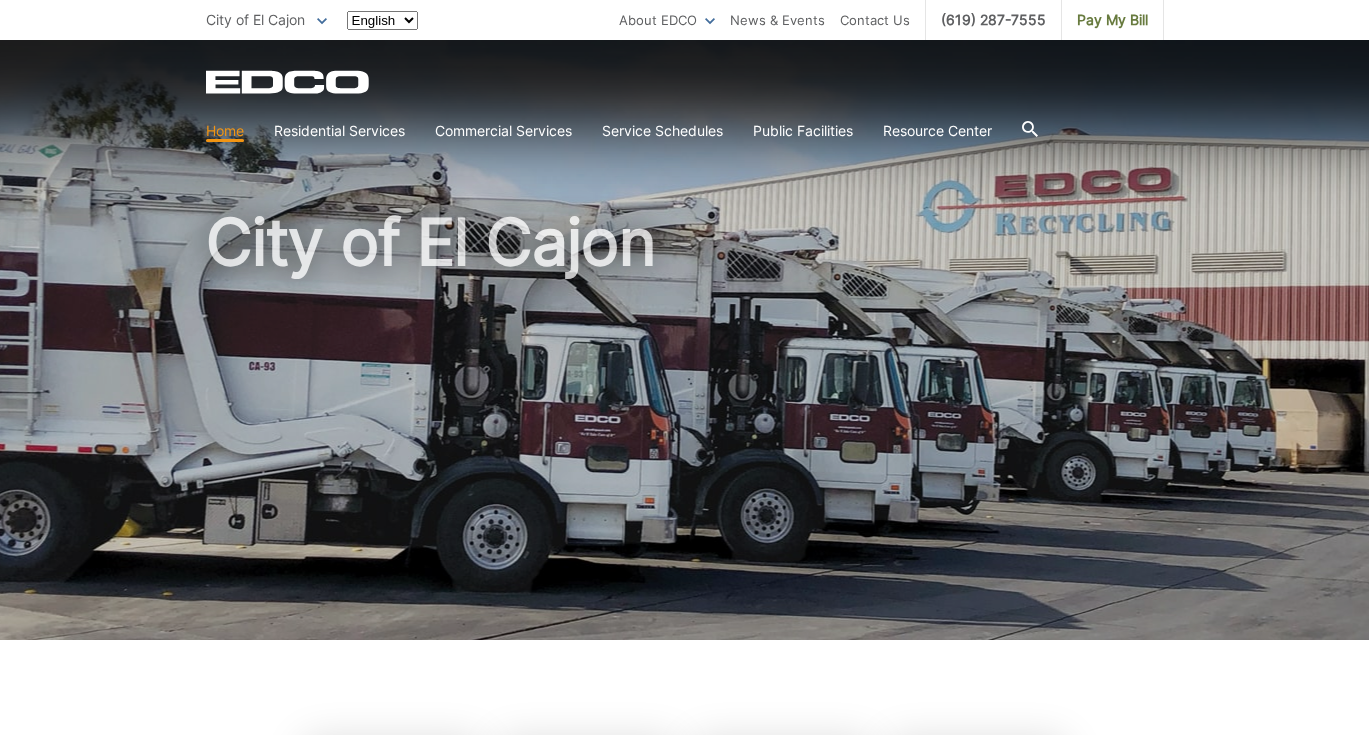 scroll, scrollTop: 0, scrollLeft: 0, axis: both 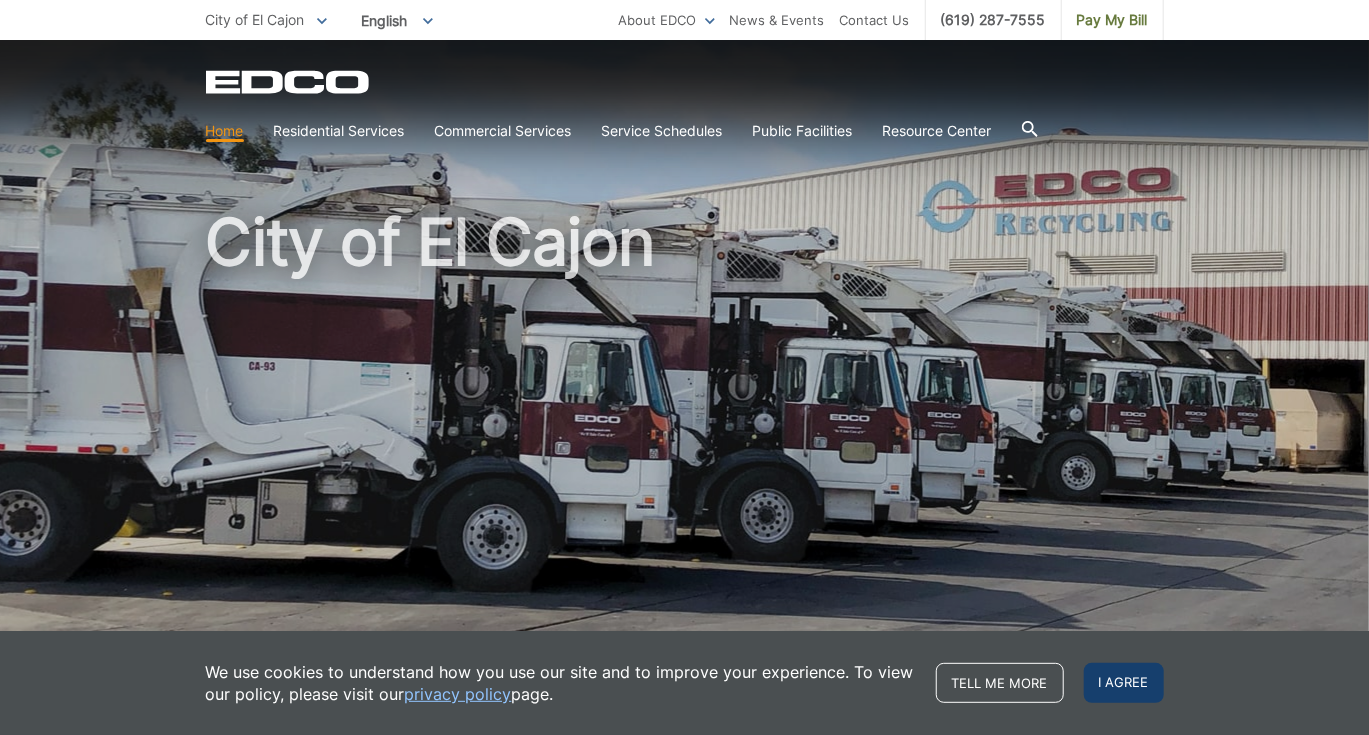 click on "I agree" at bounding box center [1124, 683] 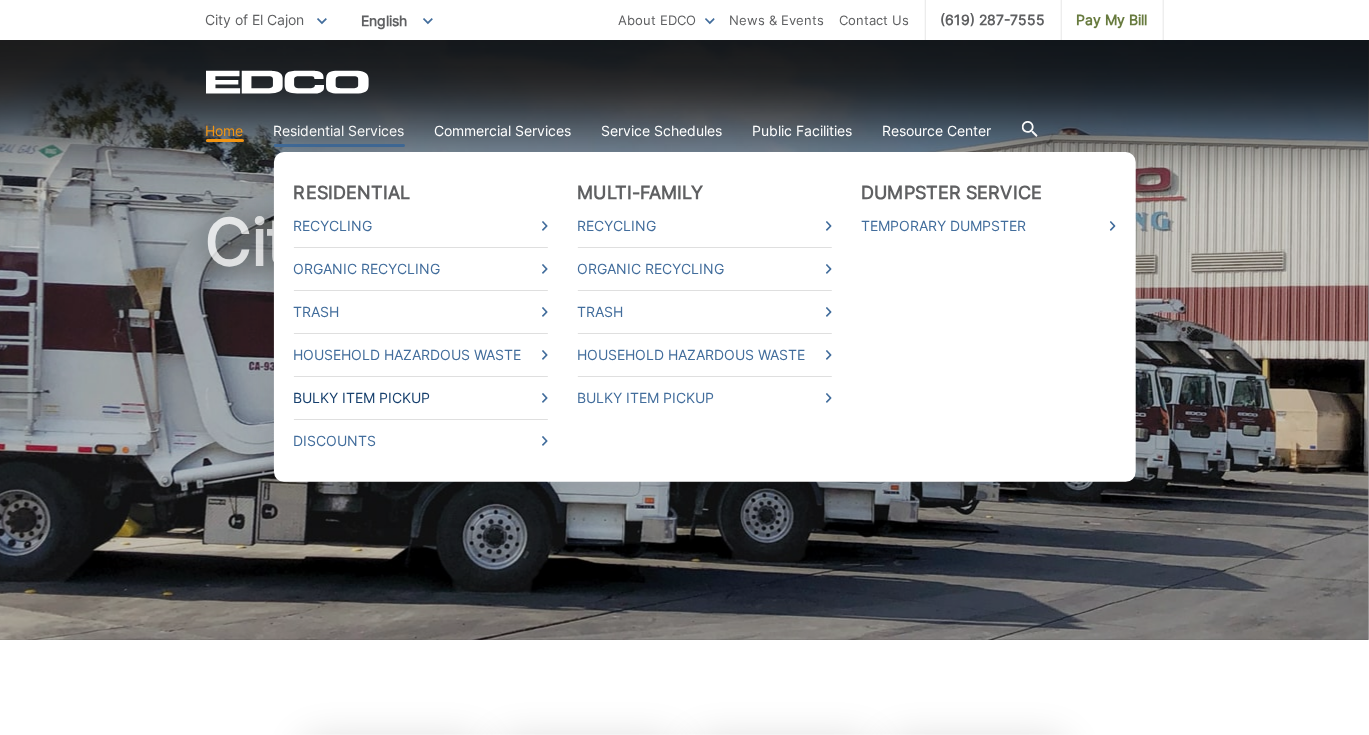 click on "Bulky Item Pickup" at bounding box center [421, 398] 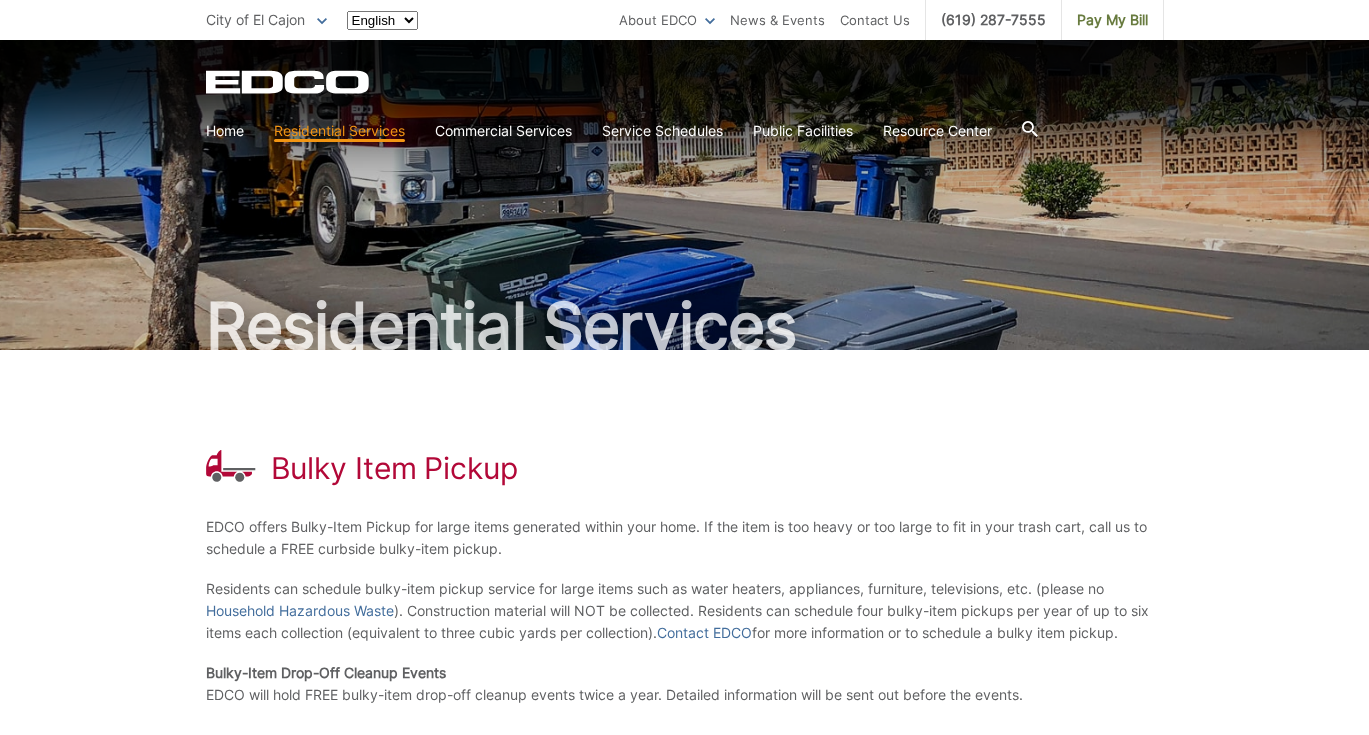 scroll, scrollTop: 0, scrollLeft: 0, axis: both 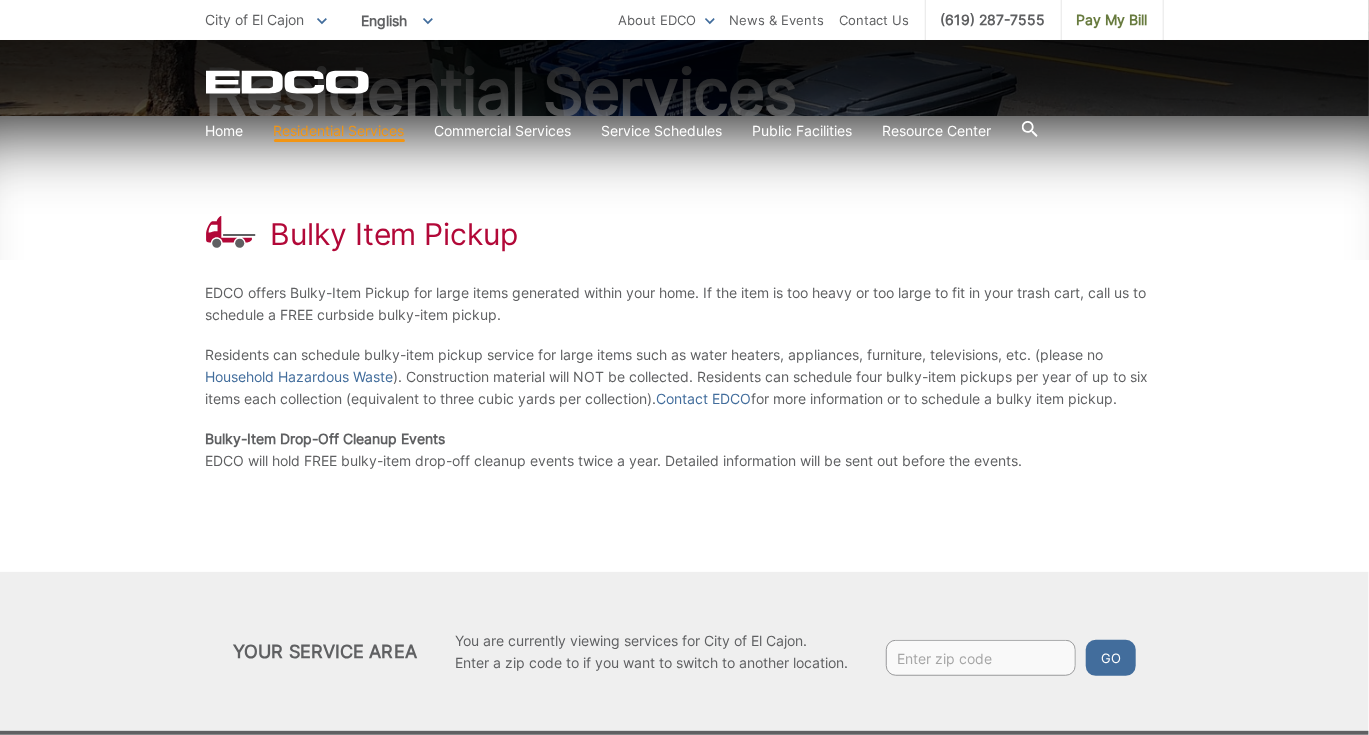 click on "EDCO offers Bulky-Item Pickup for large items generated within your home. If the item is too heavy or too large to fit in your trash cart, call us to schedule a FREE curbside bulky-item pickup." at bounding box center [685, 304] 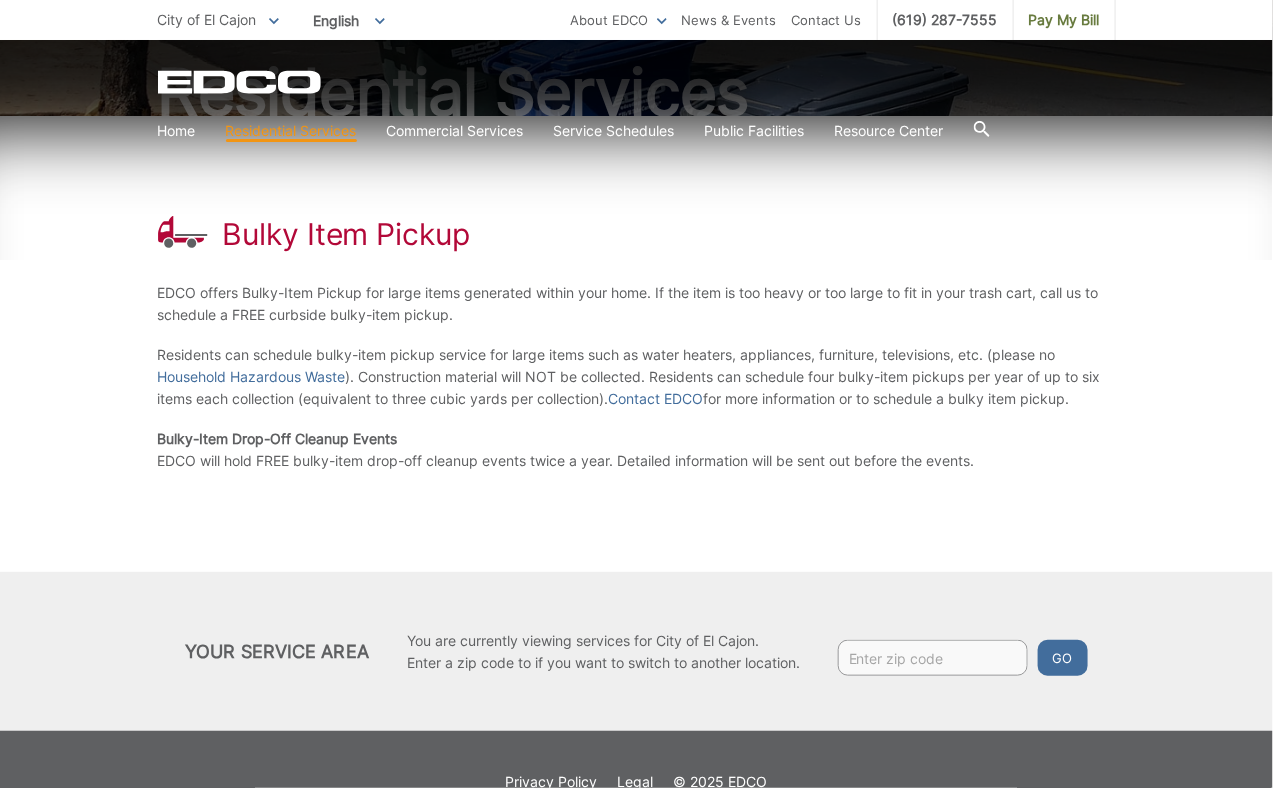 click on "Residents can schedule bulky-item pickup service for large items such as water heaters, appliances, furniture, televisions, etc. (please no  Household Hazardous Waste ). Construction material will NOT be collected. Residents can schedule four bulky-item pickups per year of up to six items each collection (equivalent to three cubic yards per collection).  Contact EDCO  for more information or to schedule a bulky item pickup." at bounding box center (637, 377) 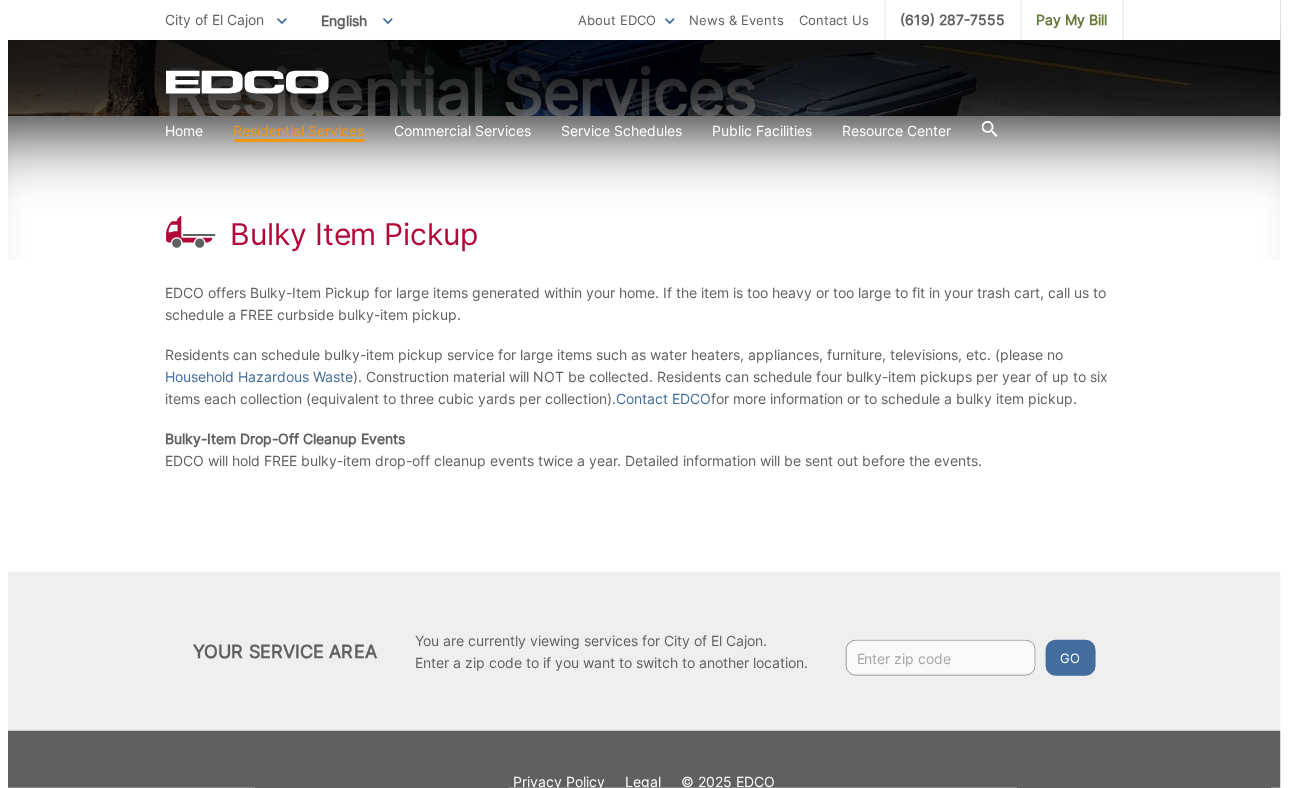 scroll, scrollTop: 278, scrollLeft: 0, axis: vertical 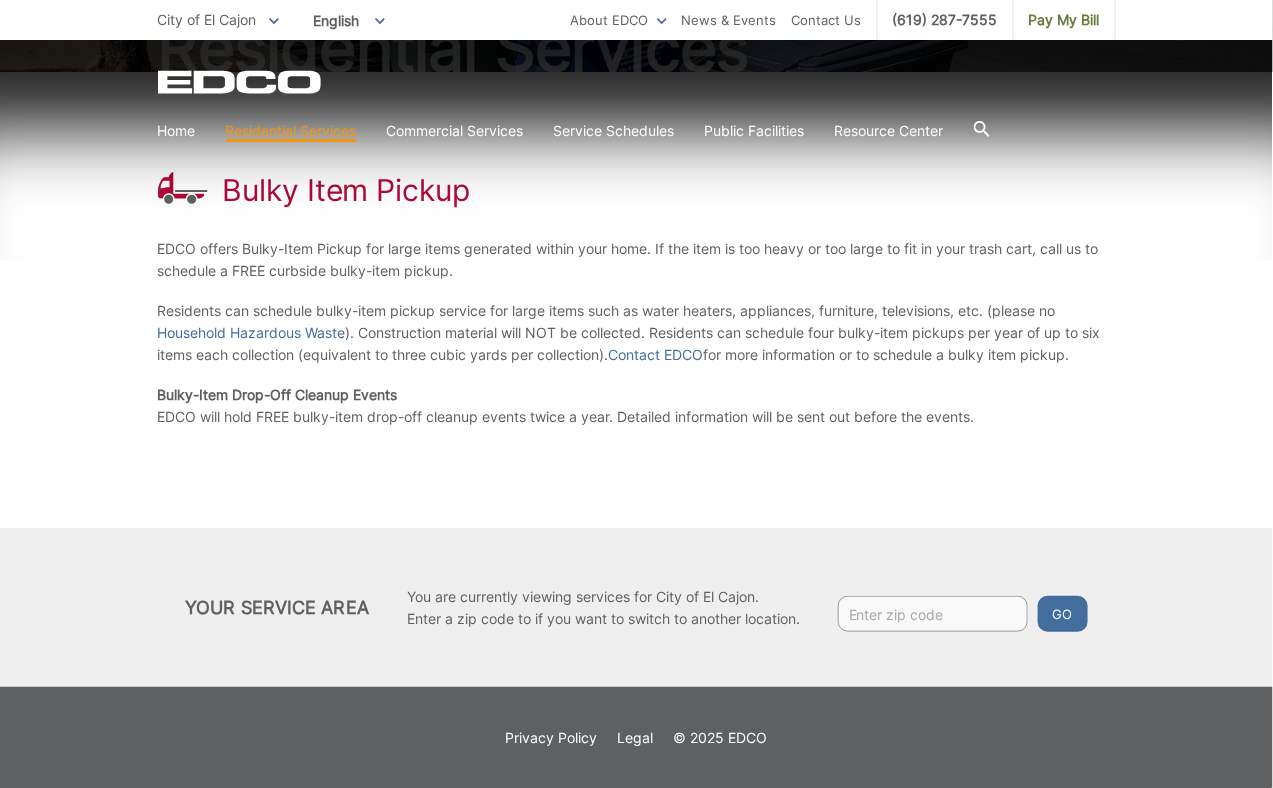 click at bounding box center [933, 614] 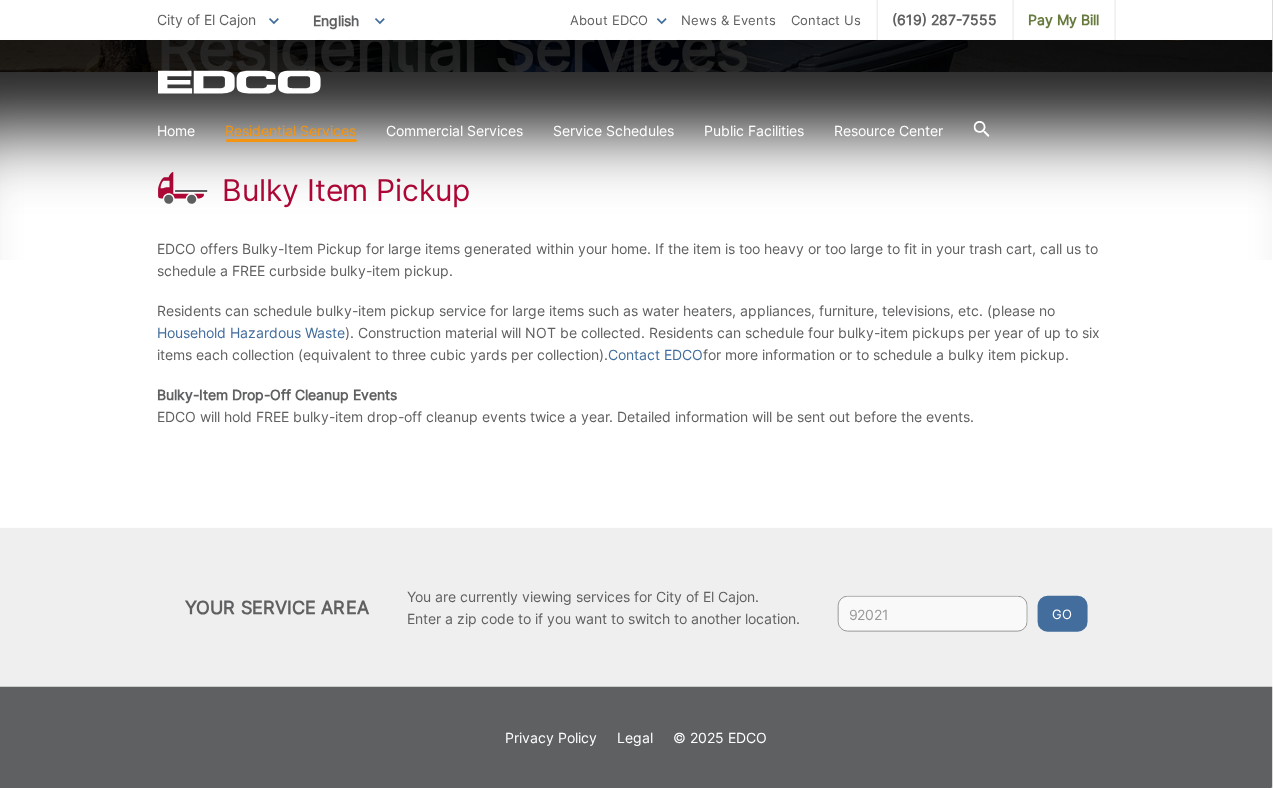 type on "92021" 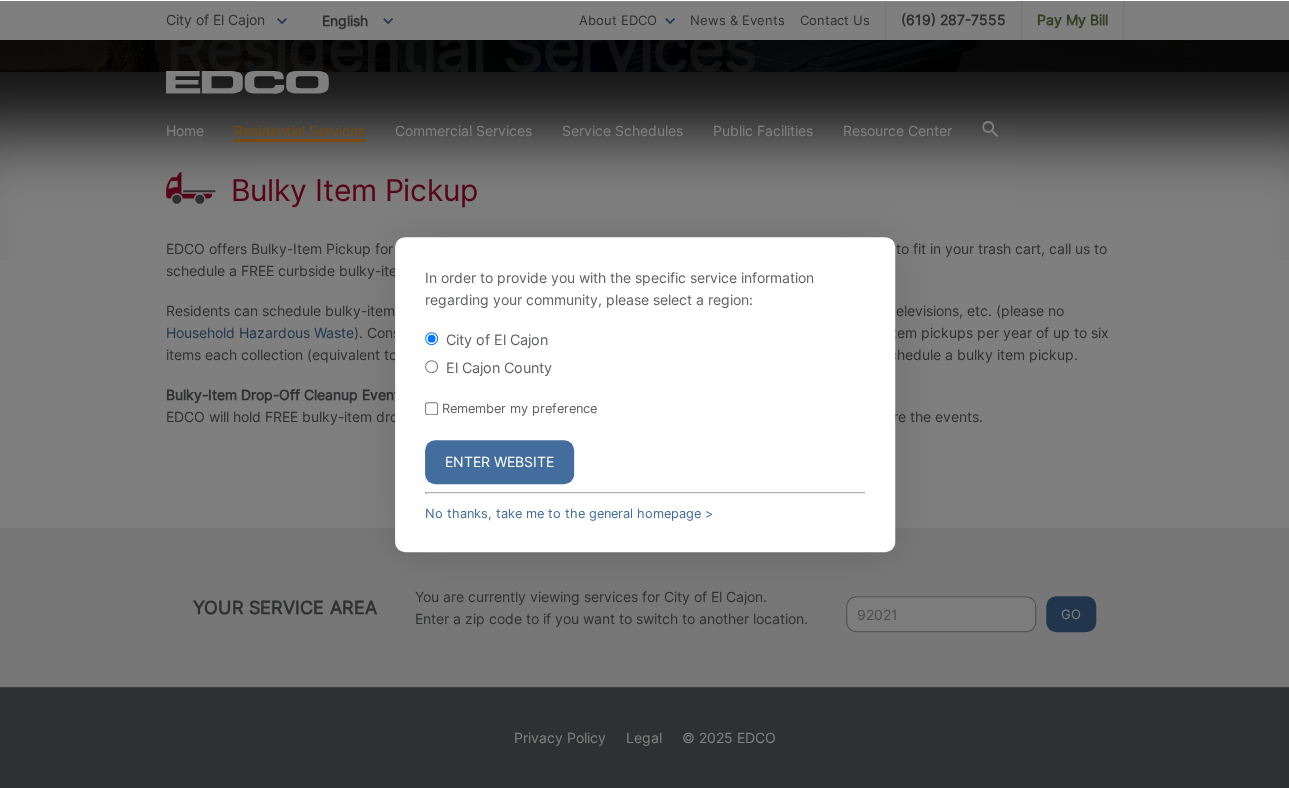 click on "Enter Website" at bounding box center [499, 462] 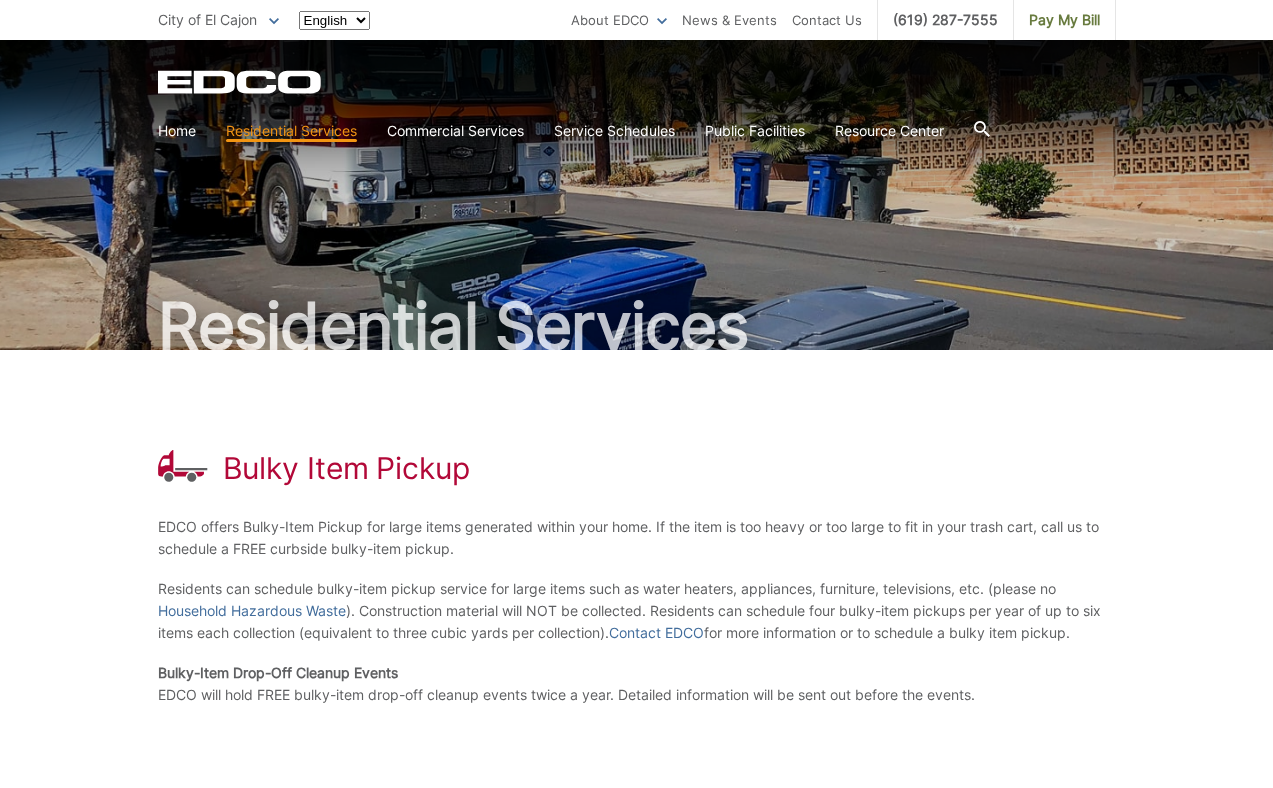 scroll, scrollTop: 0, scrollLeft: 0, axis: both 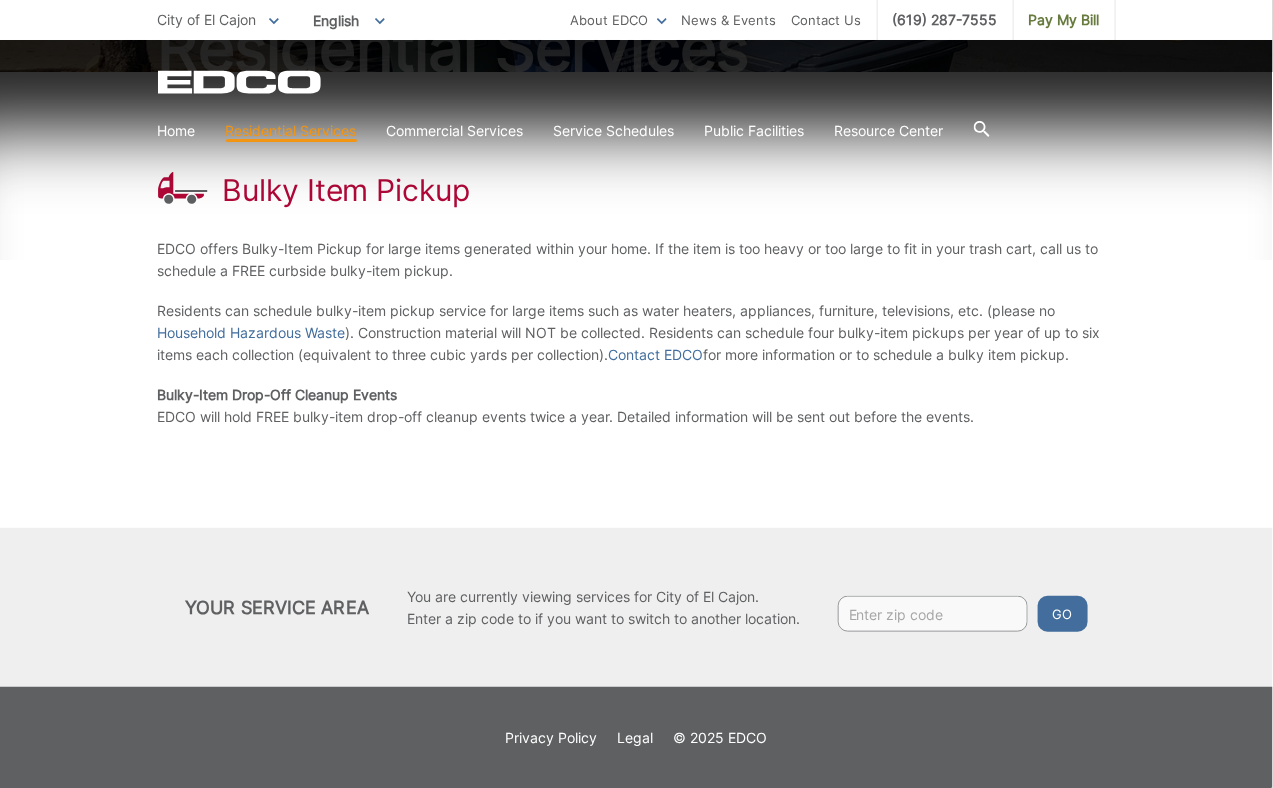 click at bounding box center (933, 614) 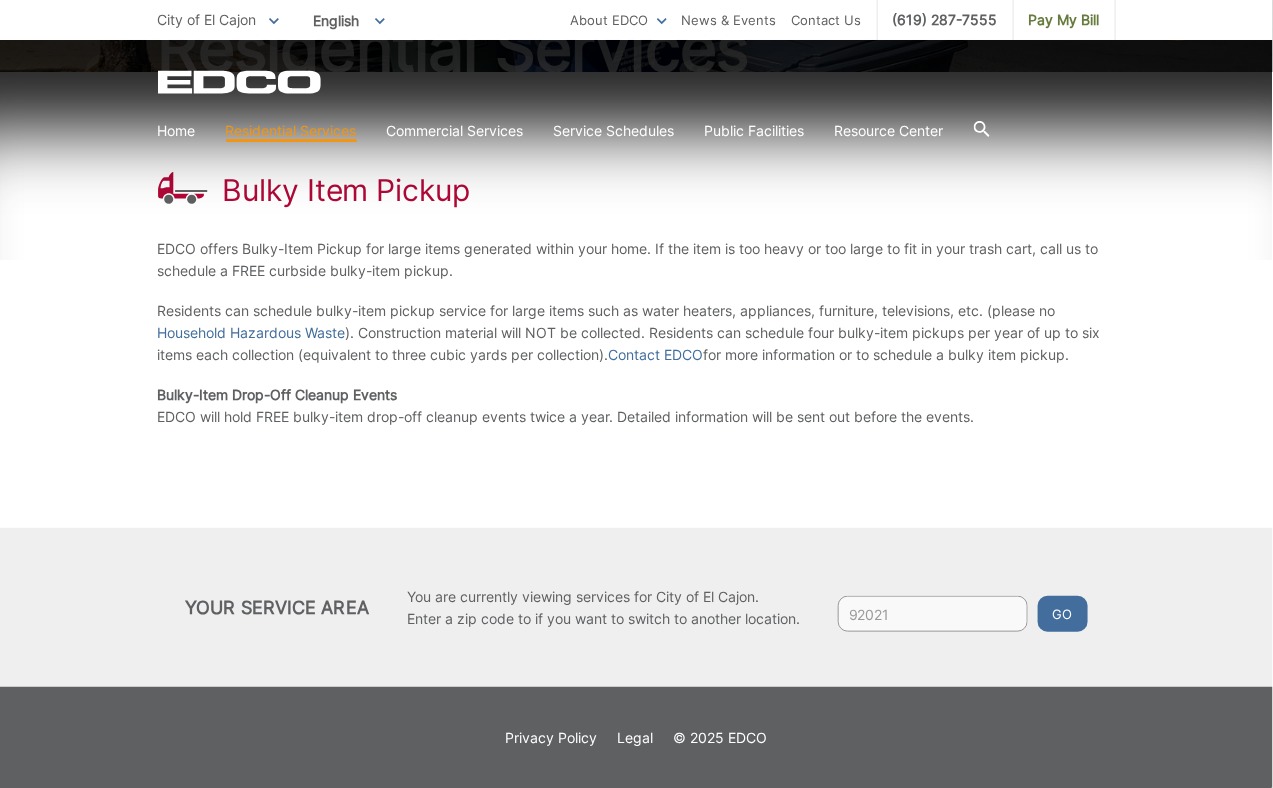 type on "92021" 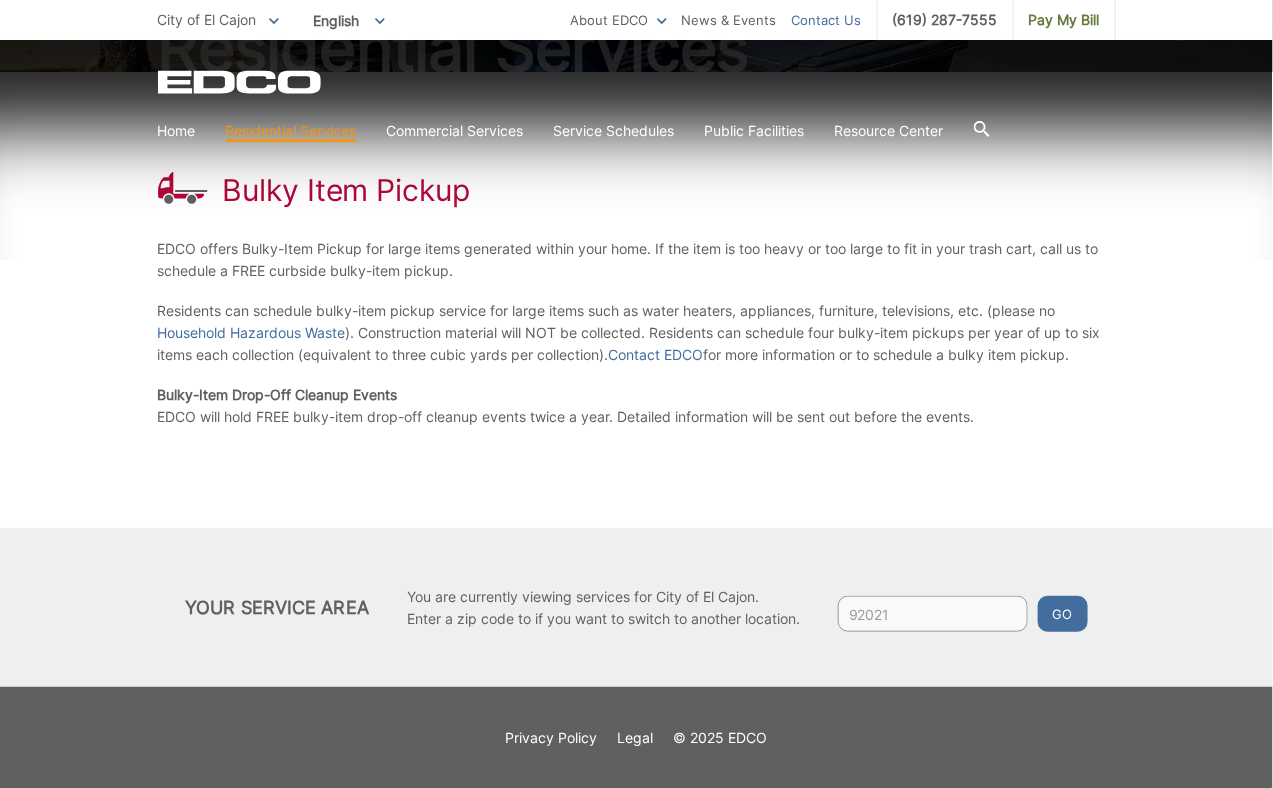 click on "Contact Us" at bounding box center (827, 20) 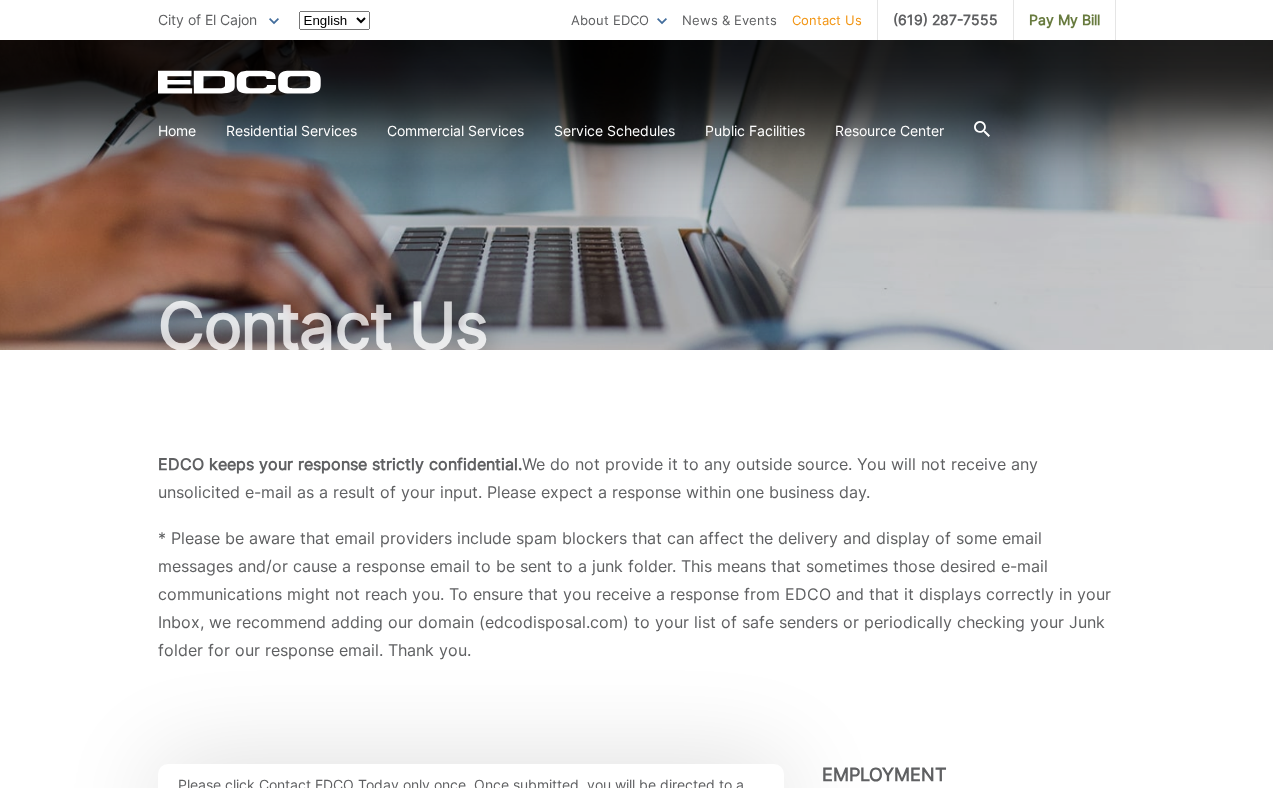 scroll, scrollTop: 0, scrollLeft: 0, axis: both 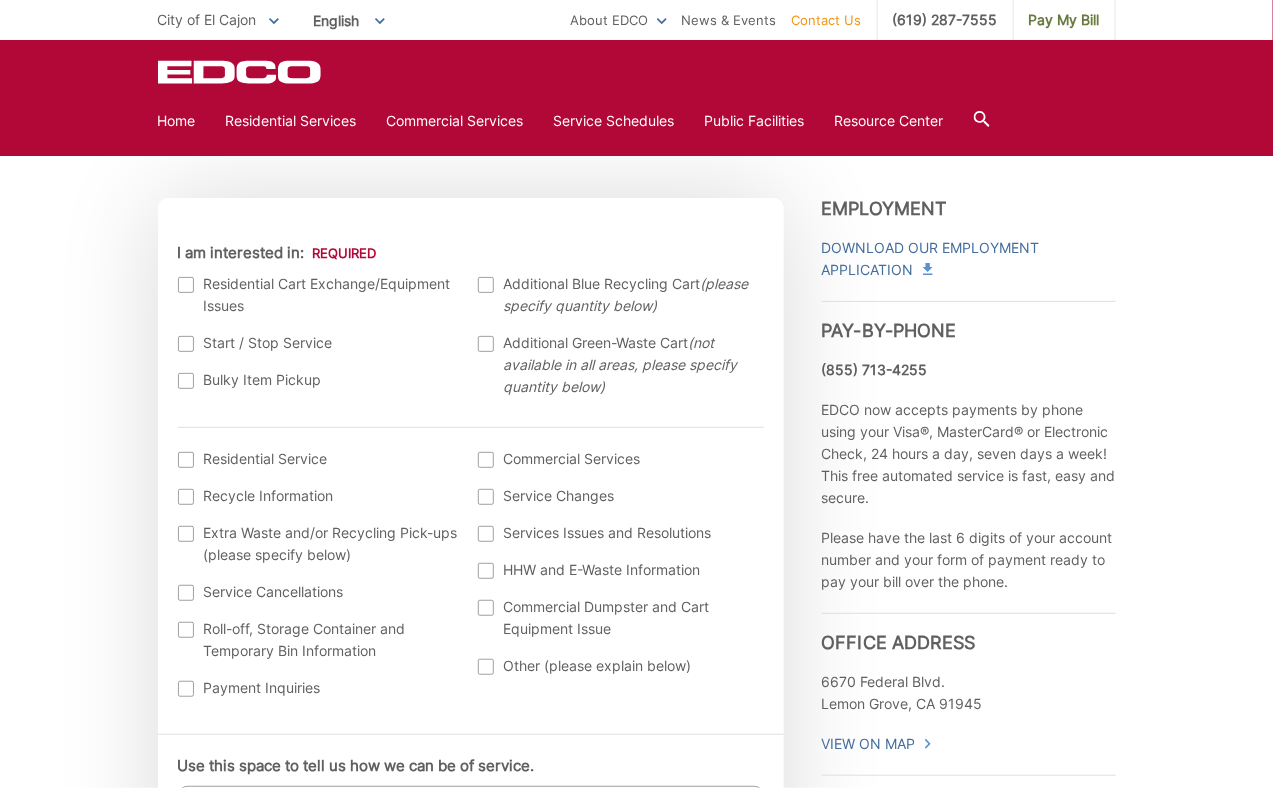 click at bounding box center (186, 381) 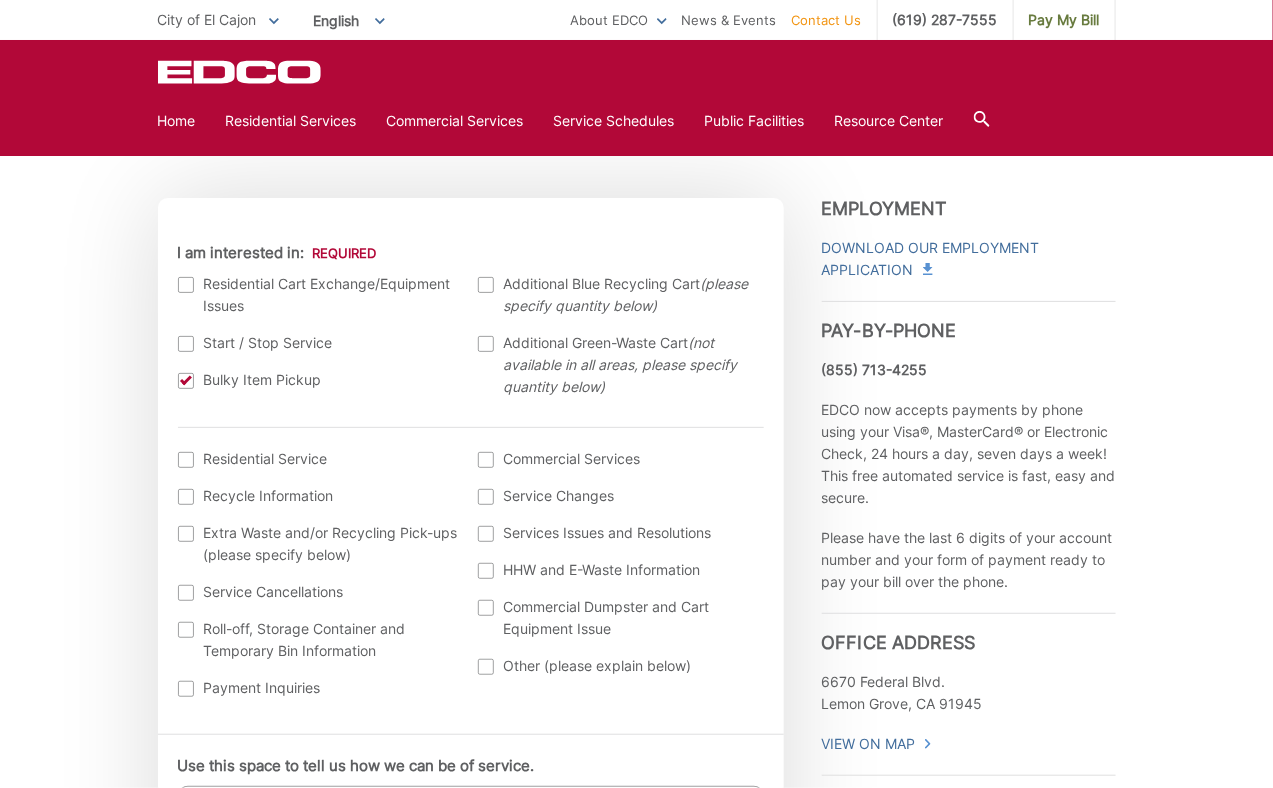 click at bounding box center [186, 460] 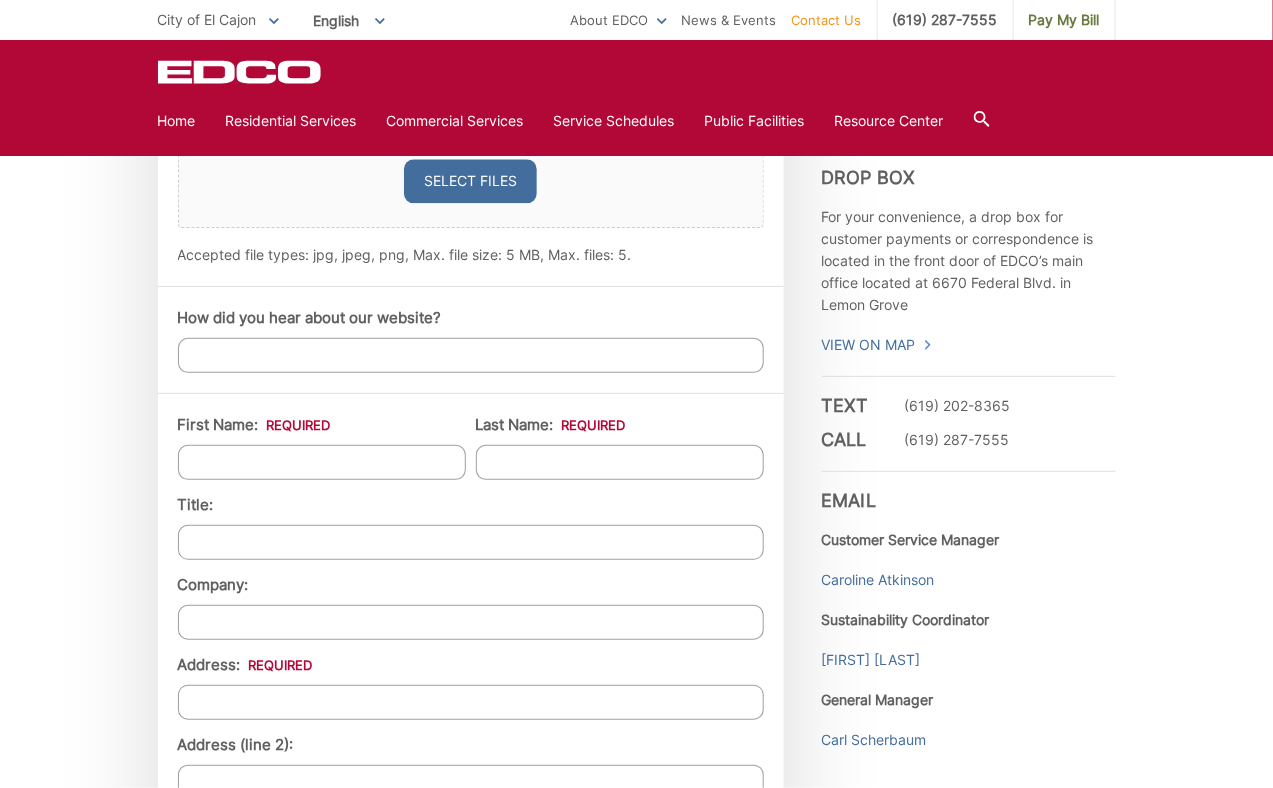 scroll, scrollTop: 566, scrollLeft: 0, axis: vertical 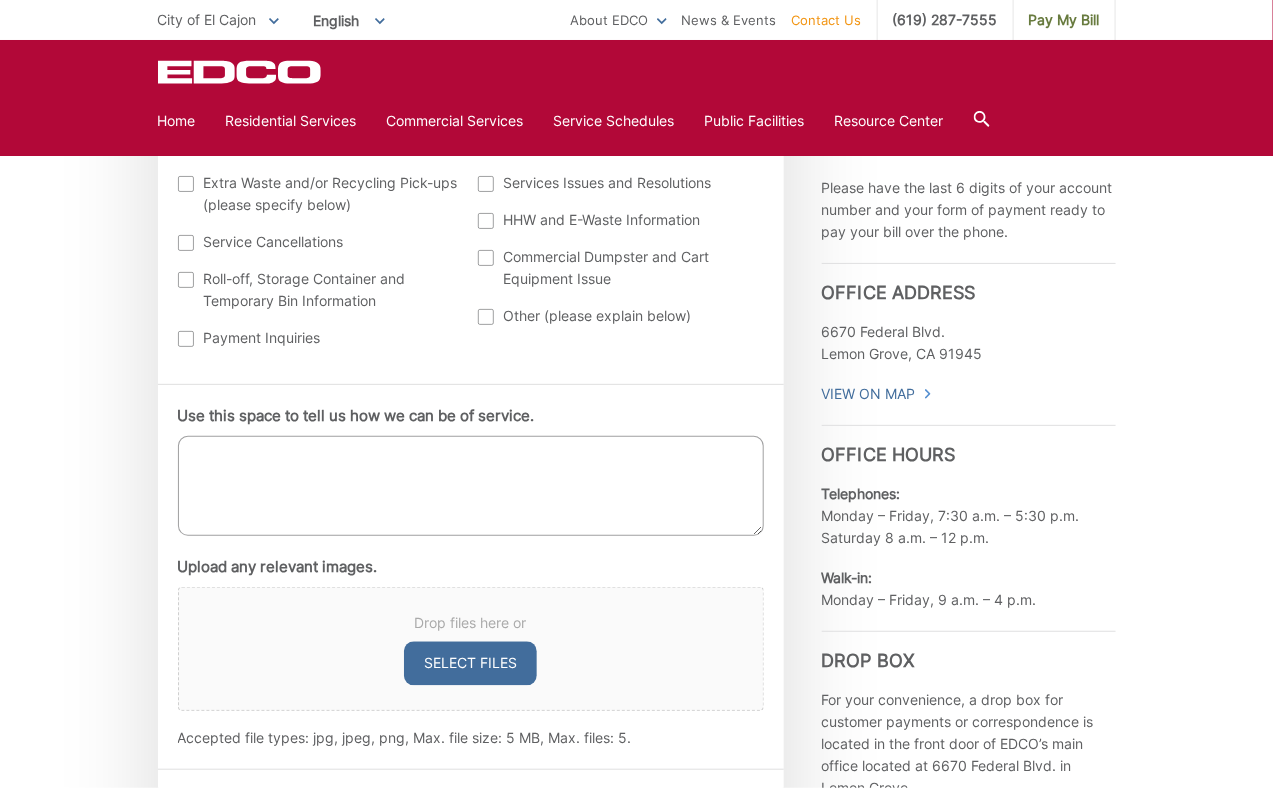 click on "Use this space to tell us how we can be of service." at bounding box center (471, 486) 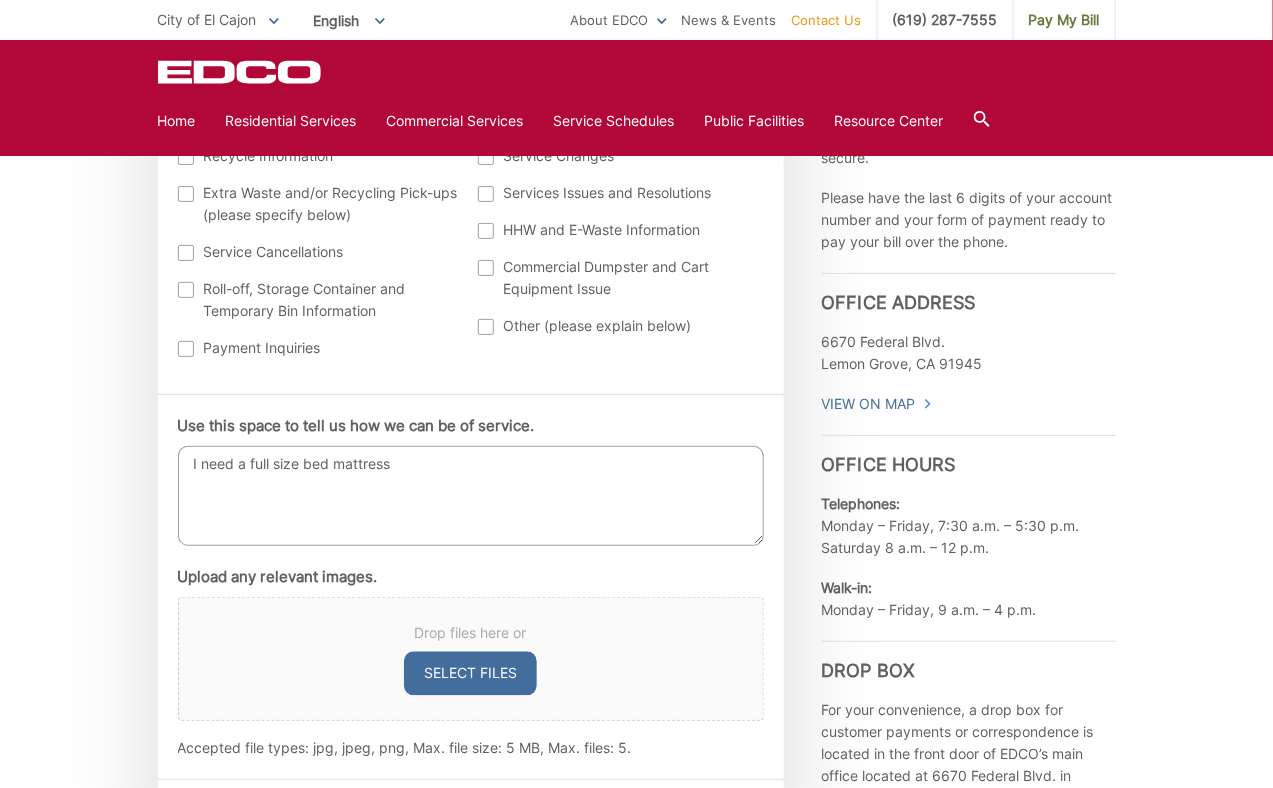 scroll, scrollTop: 931, scrollLeft: 0, axis: vertical 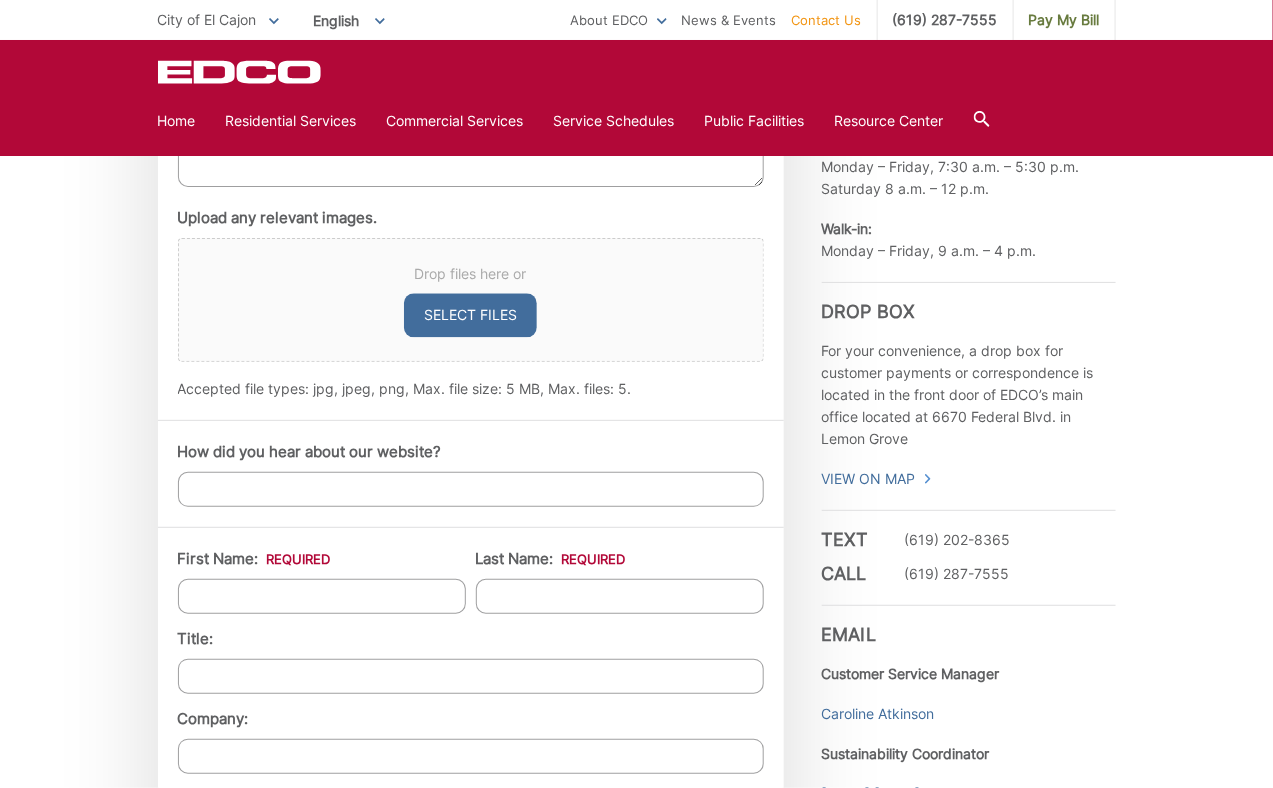 type on "I need a full size bed mattress bulky item pickup" 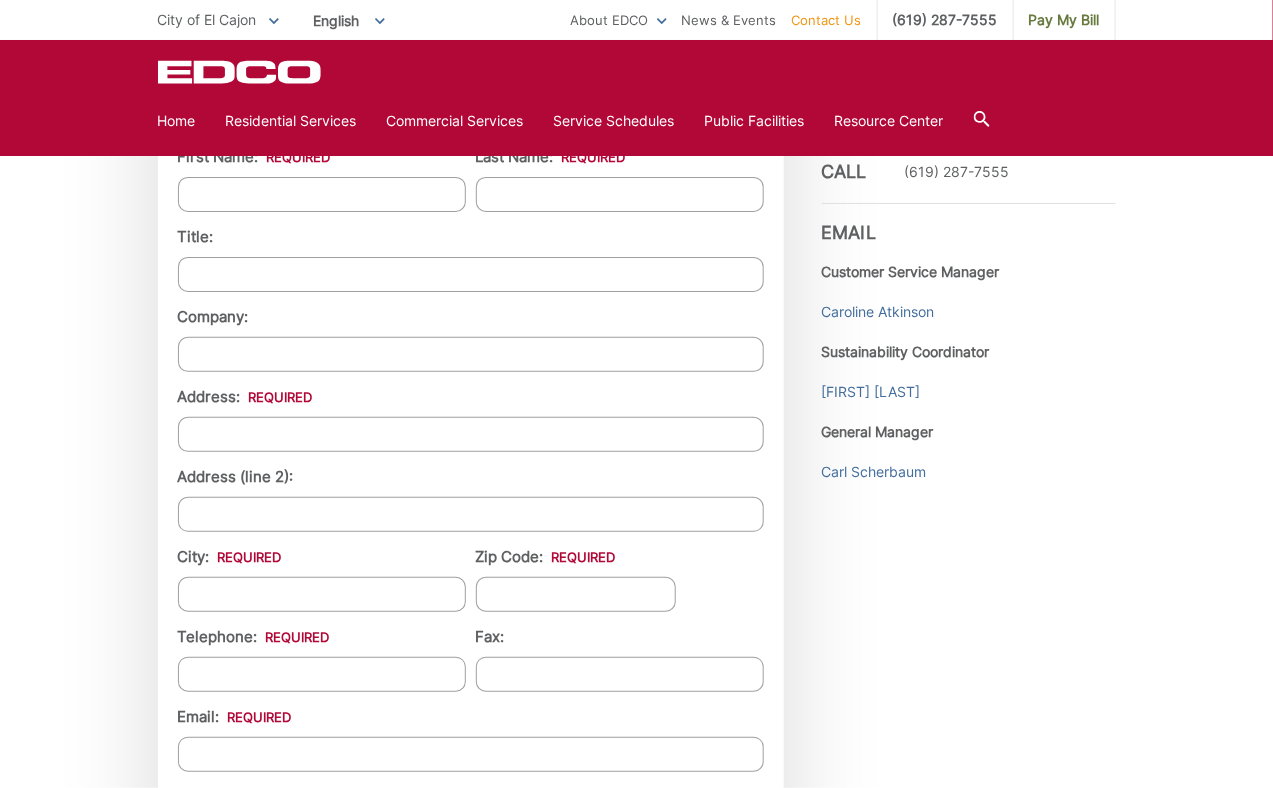 scroll, scrollTop: 833, scrollLeft: 0, axis: vertical 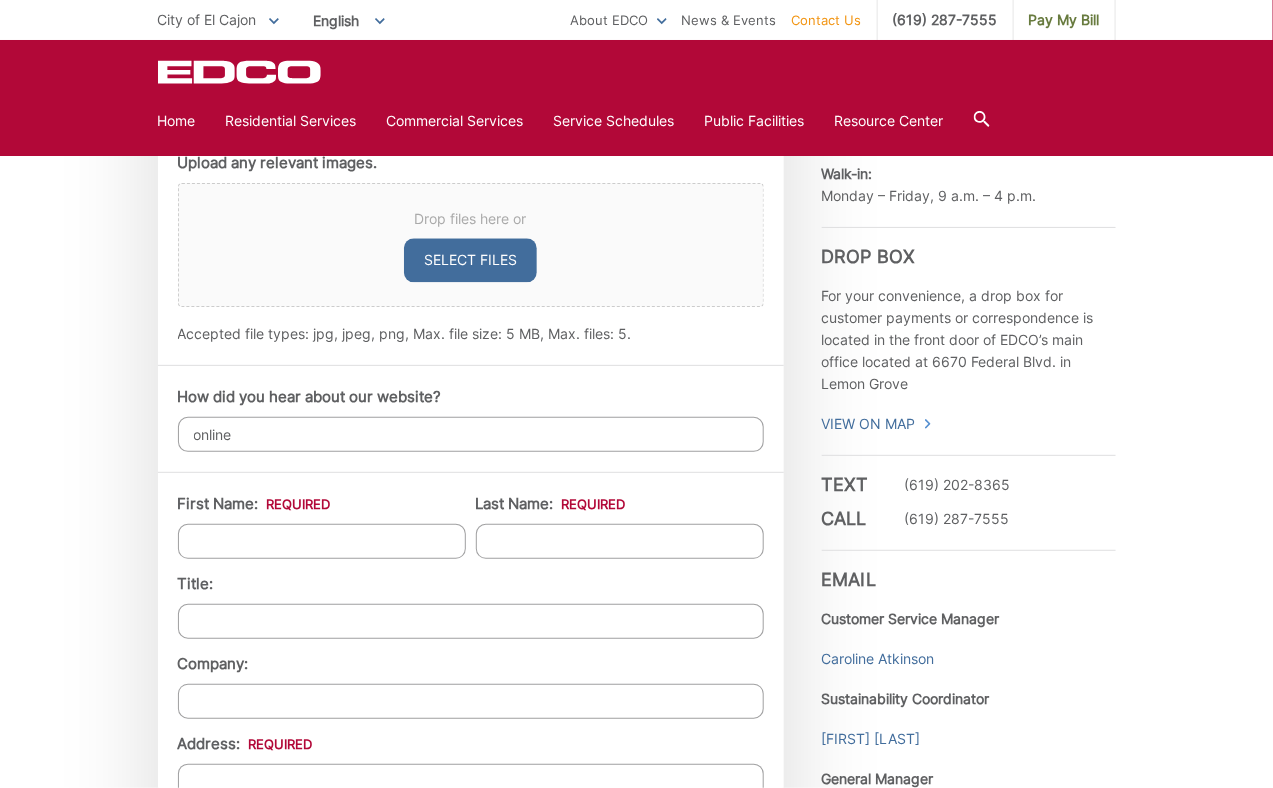 type on "online" 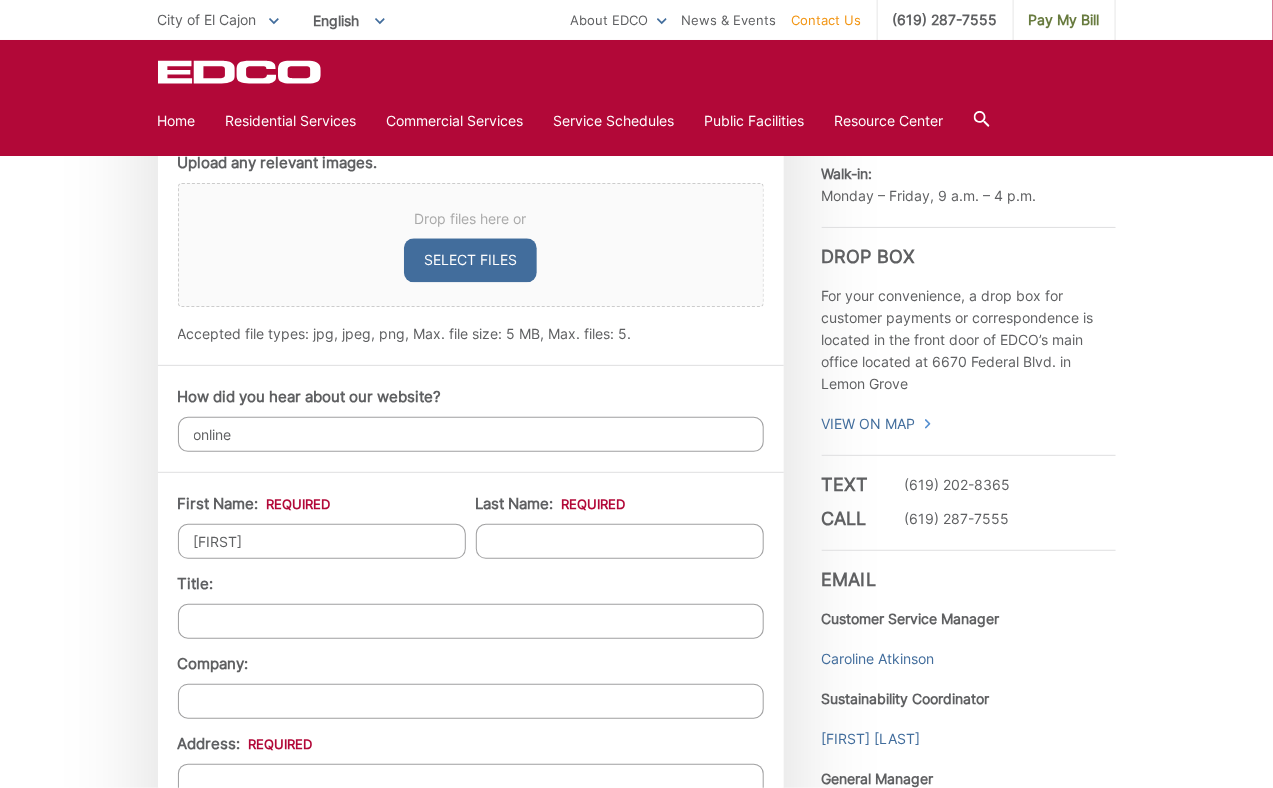 type on "[FIRST]" 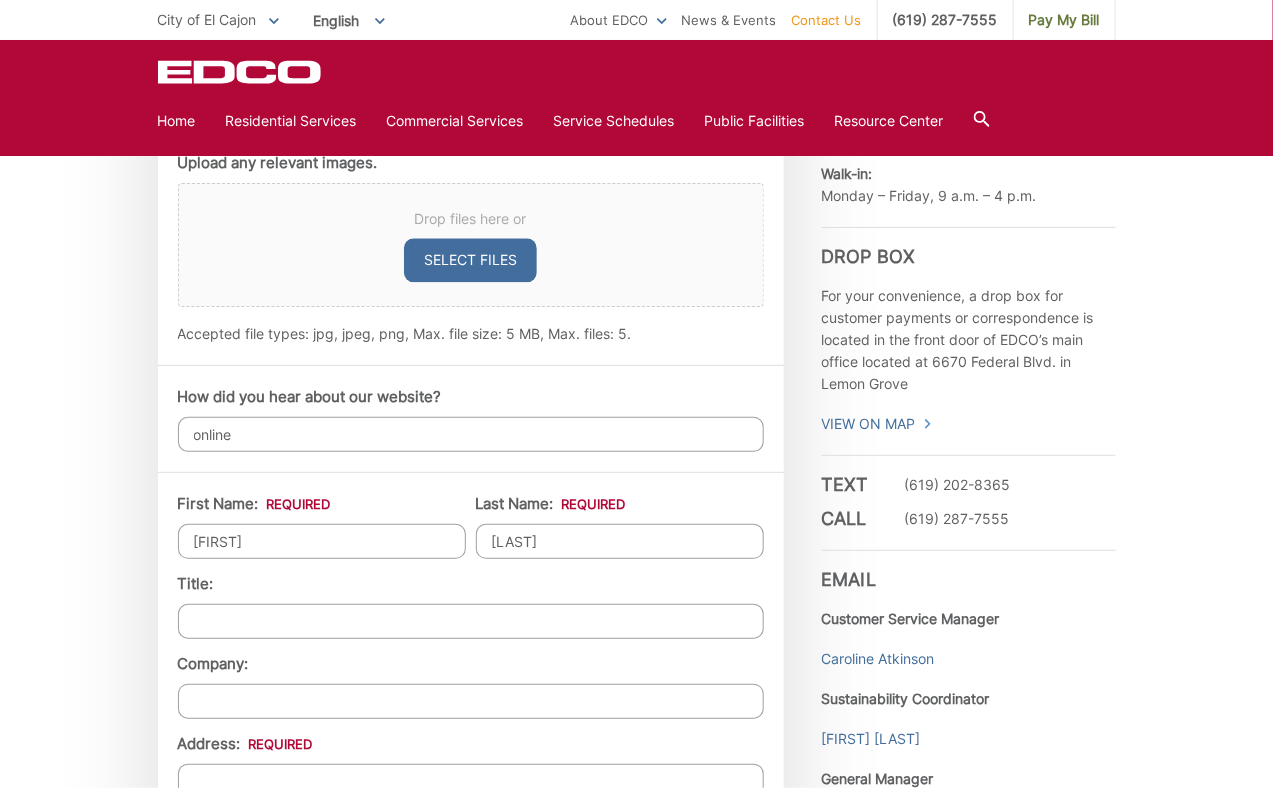 type on "[LAST]" 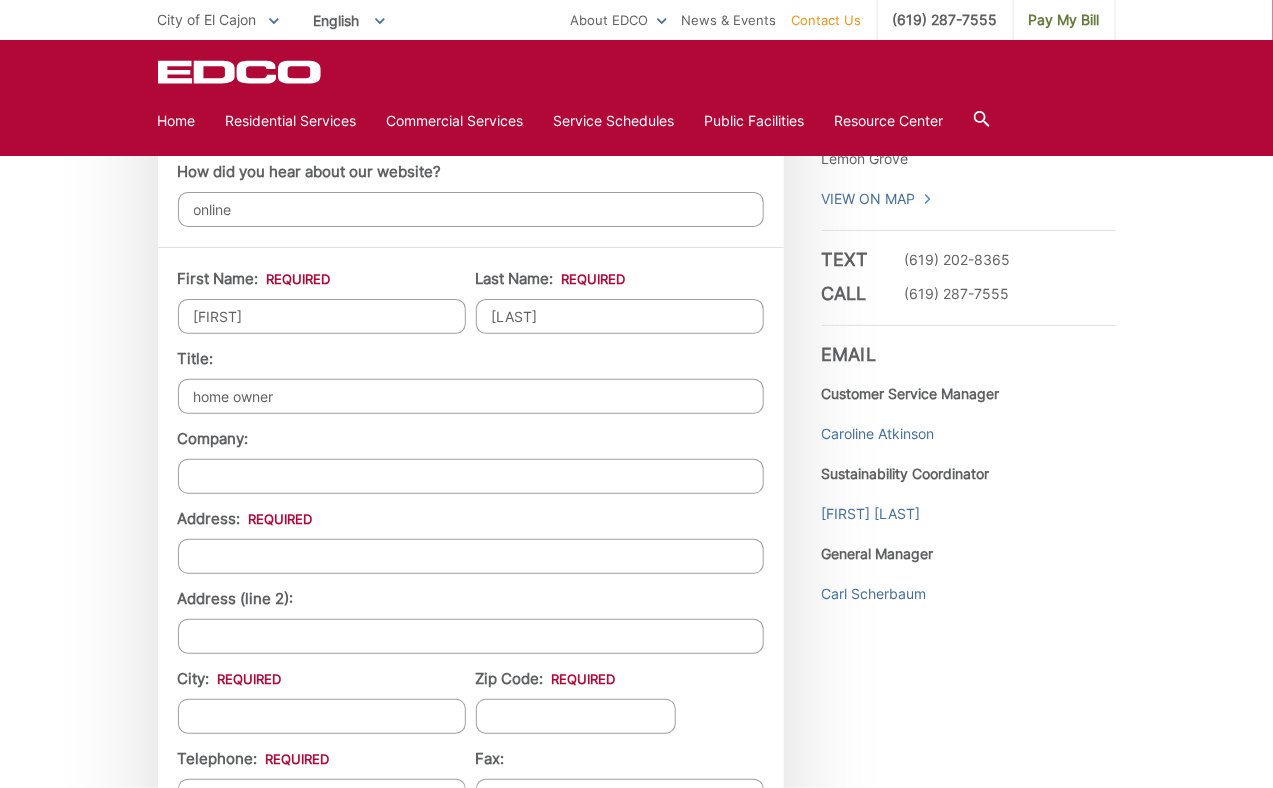 scroll, scrollTop: 1551, scrollLeft: 0, axis: vertical 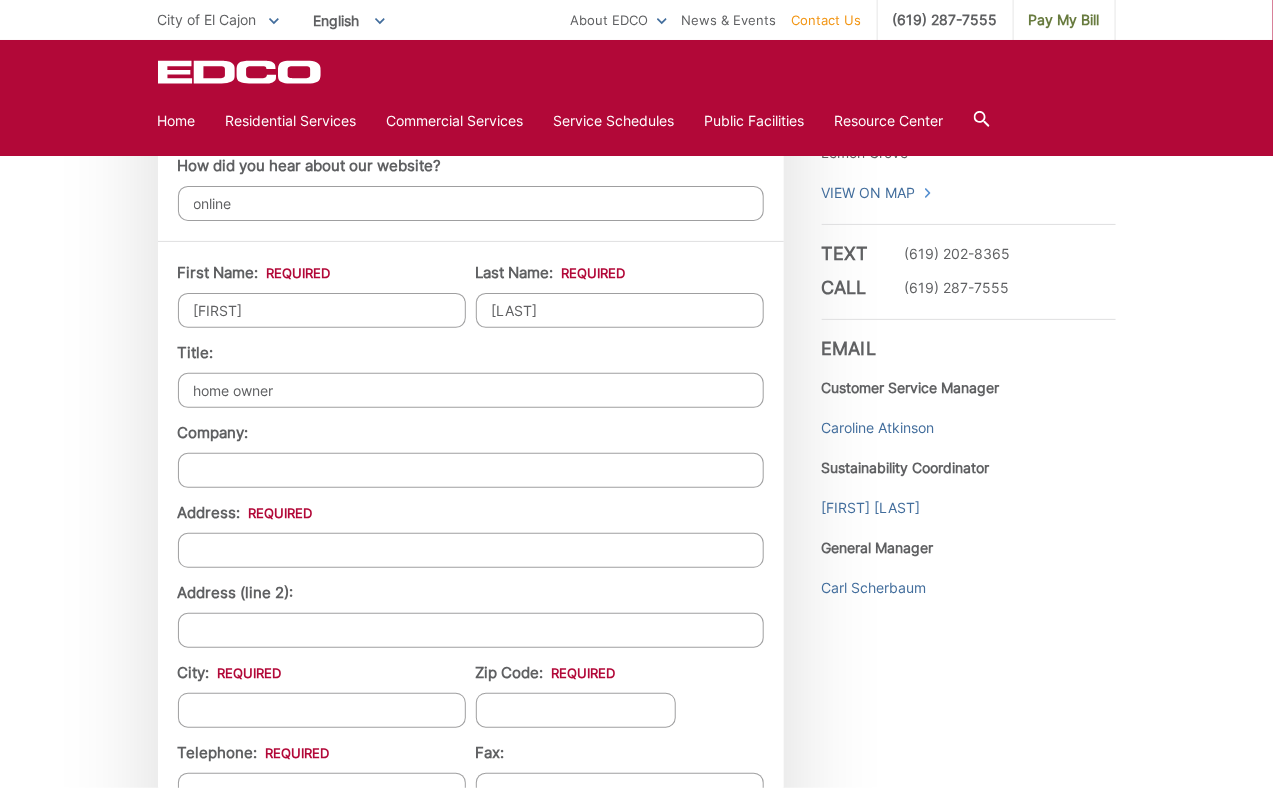 type on "home owner" 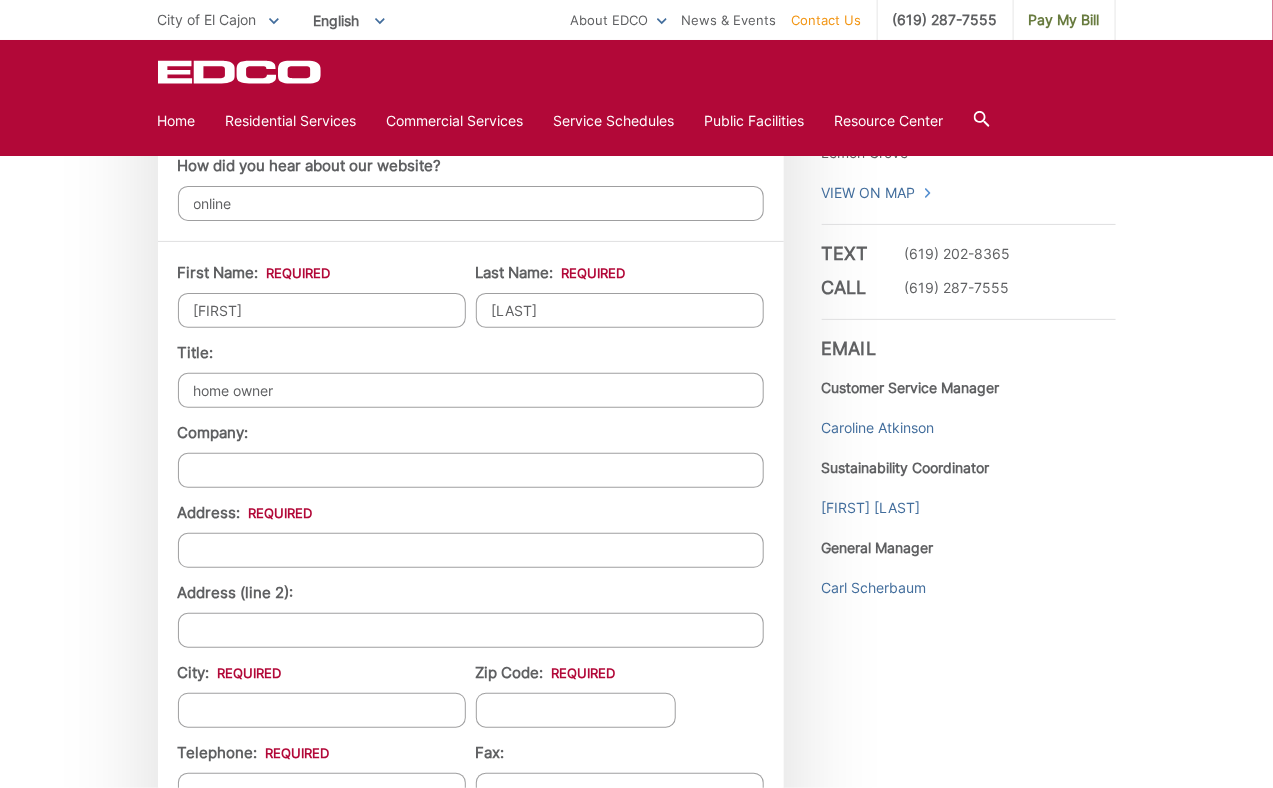 type on "[NUMBER] [STREET]" 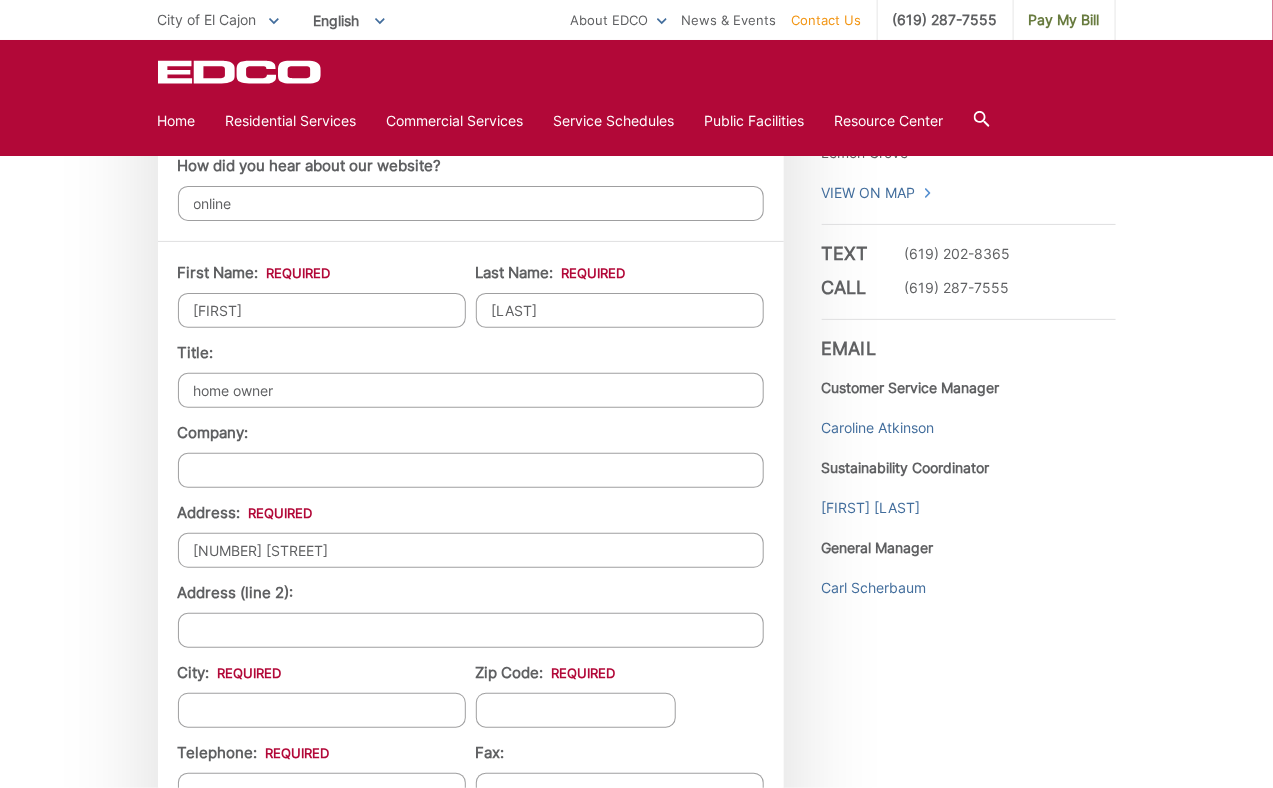 type on "El Cajon" 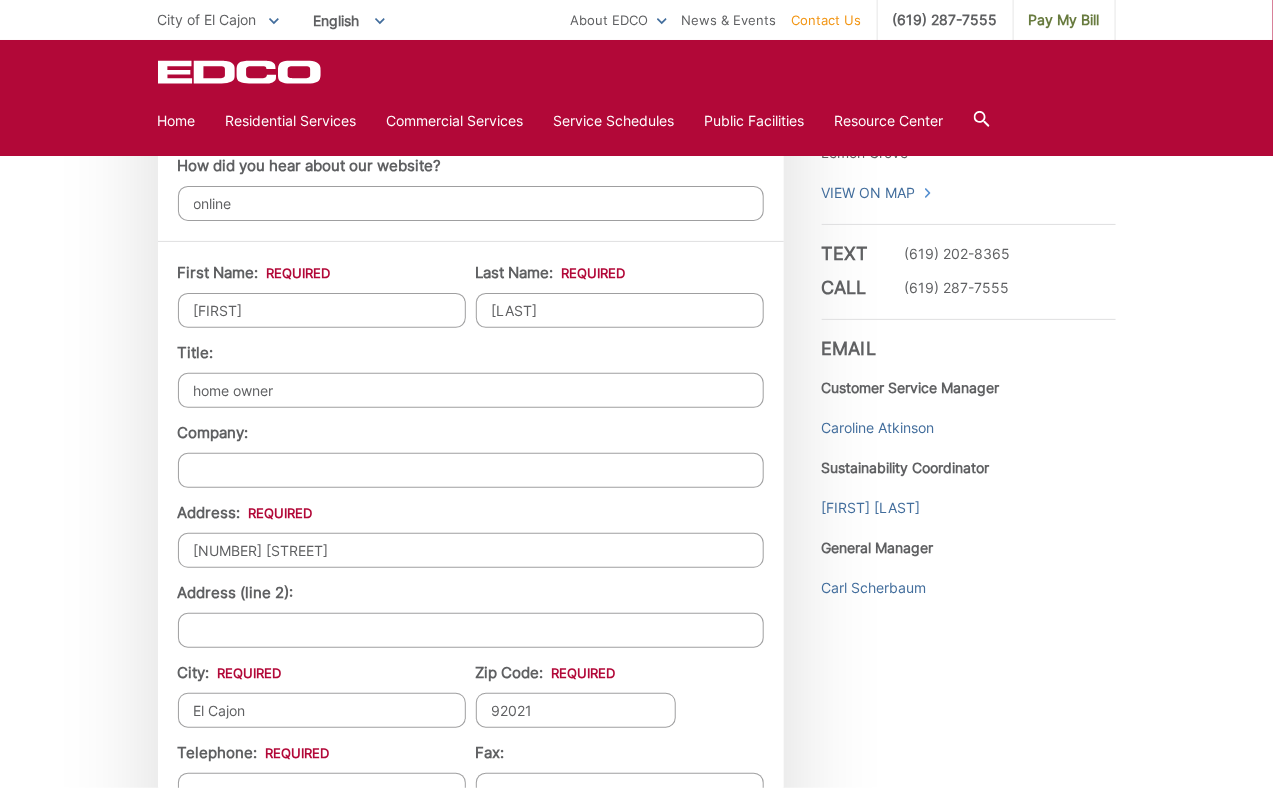 type on "[PHONE]" 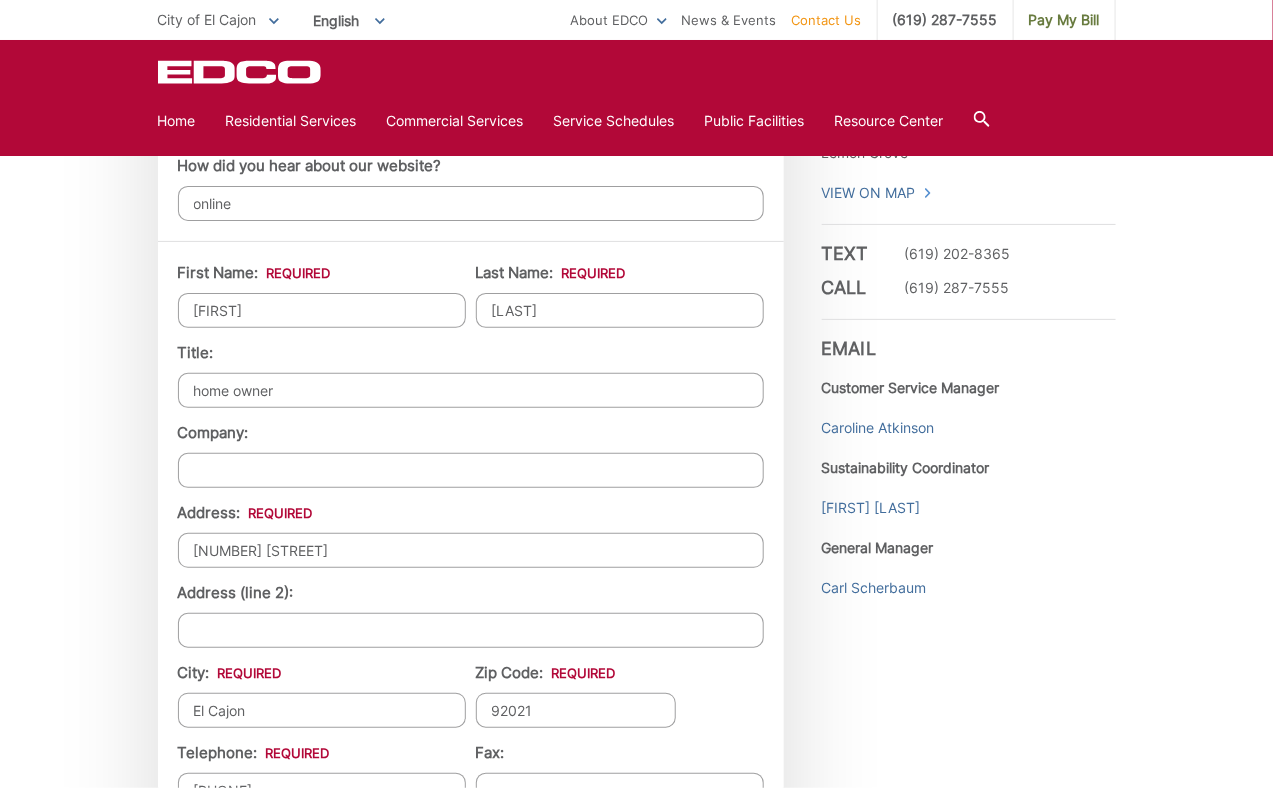 type on "[EMAIL]" 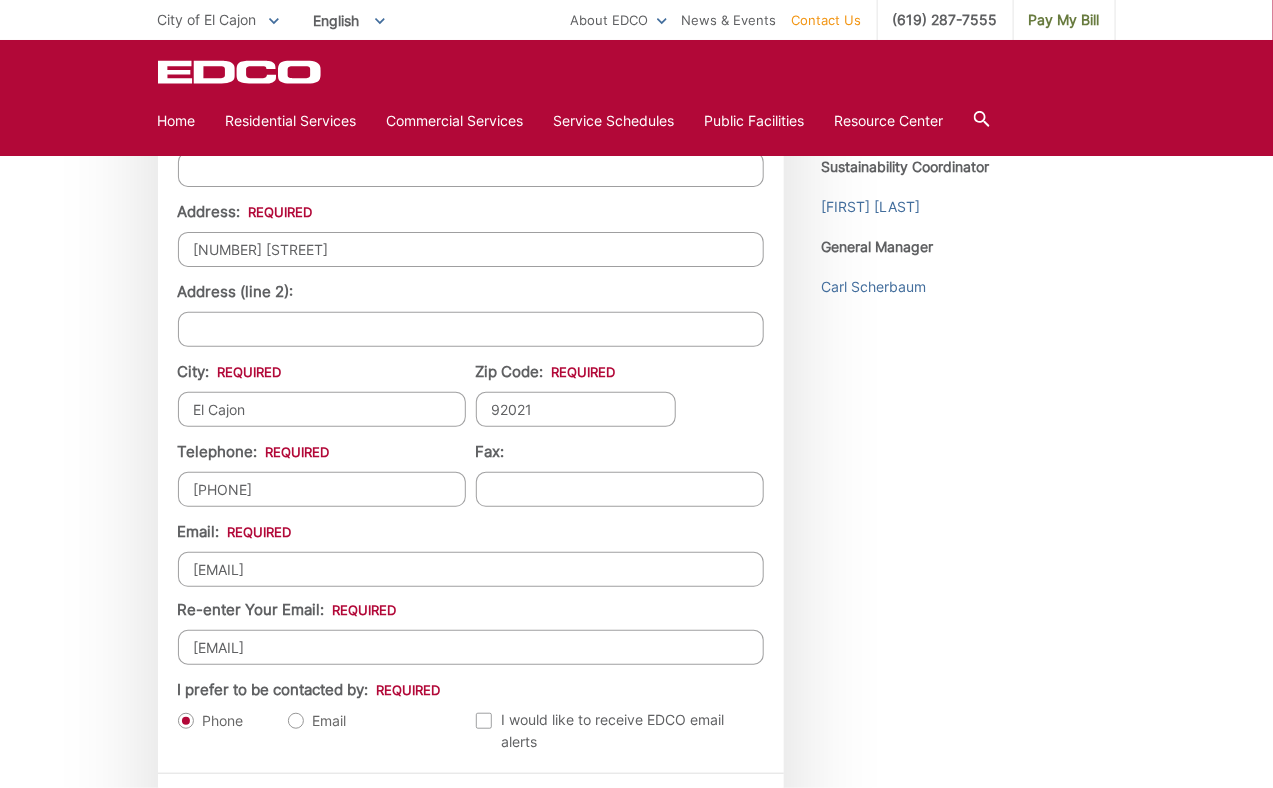 scroll, scrollTop: 1858, scrollLeft: 0, axis: vertical 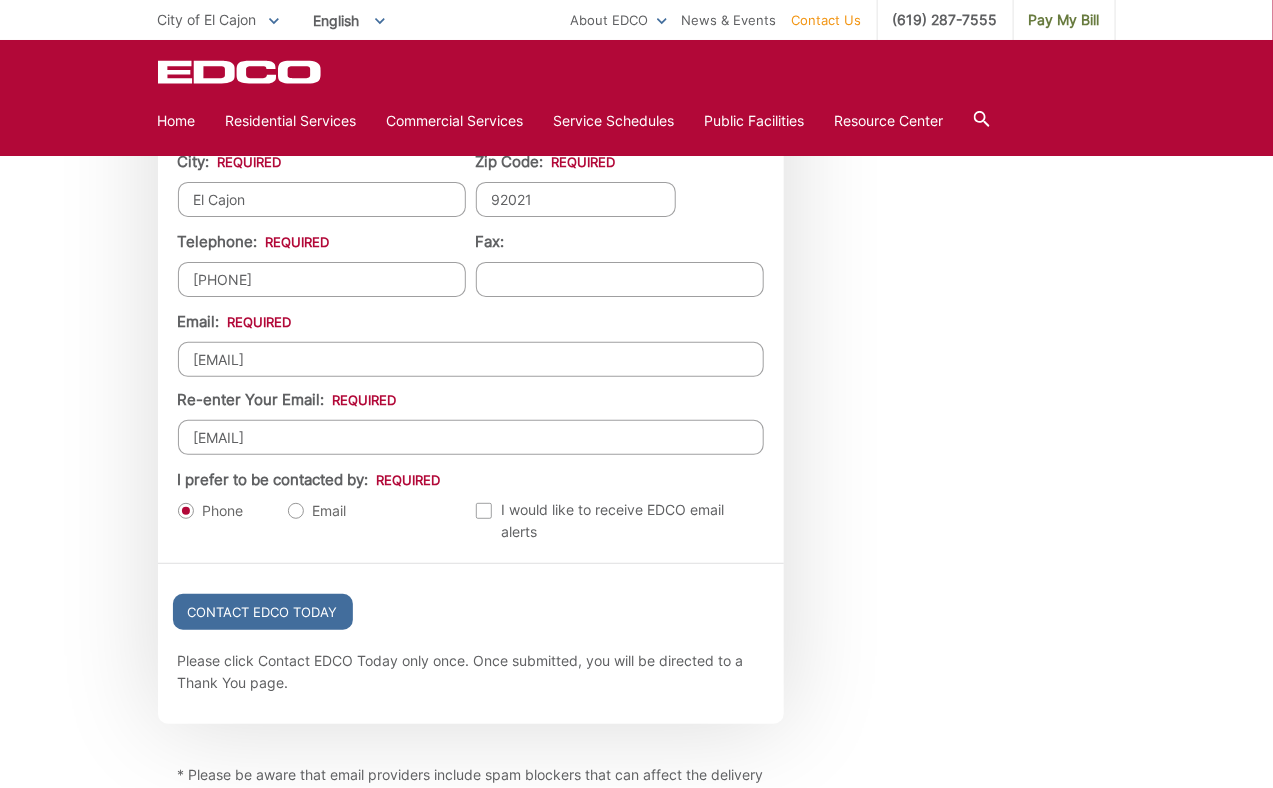 click on "Email" at bounding box center [317, 511] 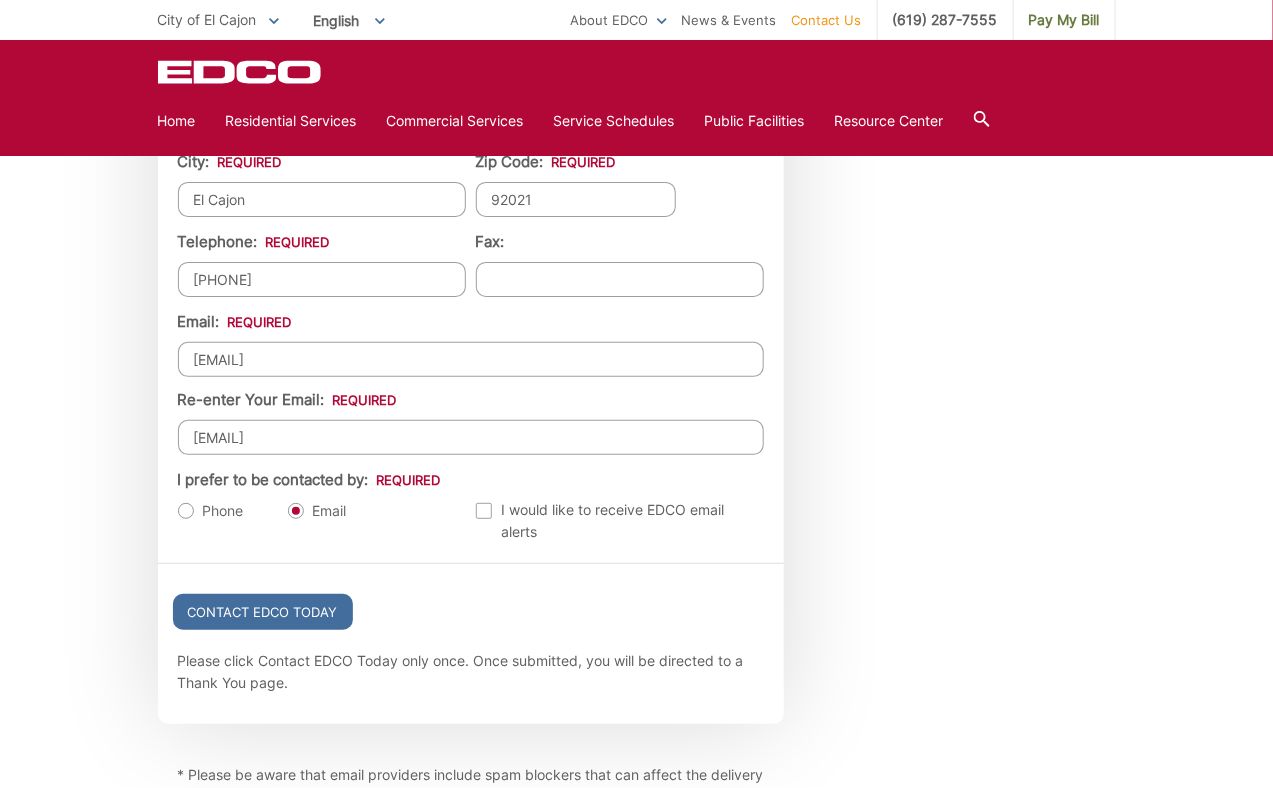click at bounding box center [484, 511] 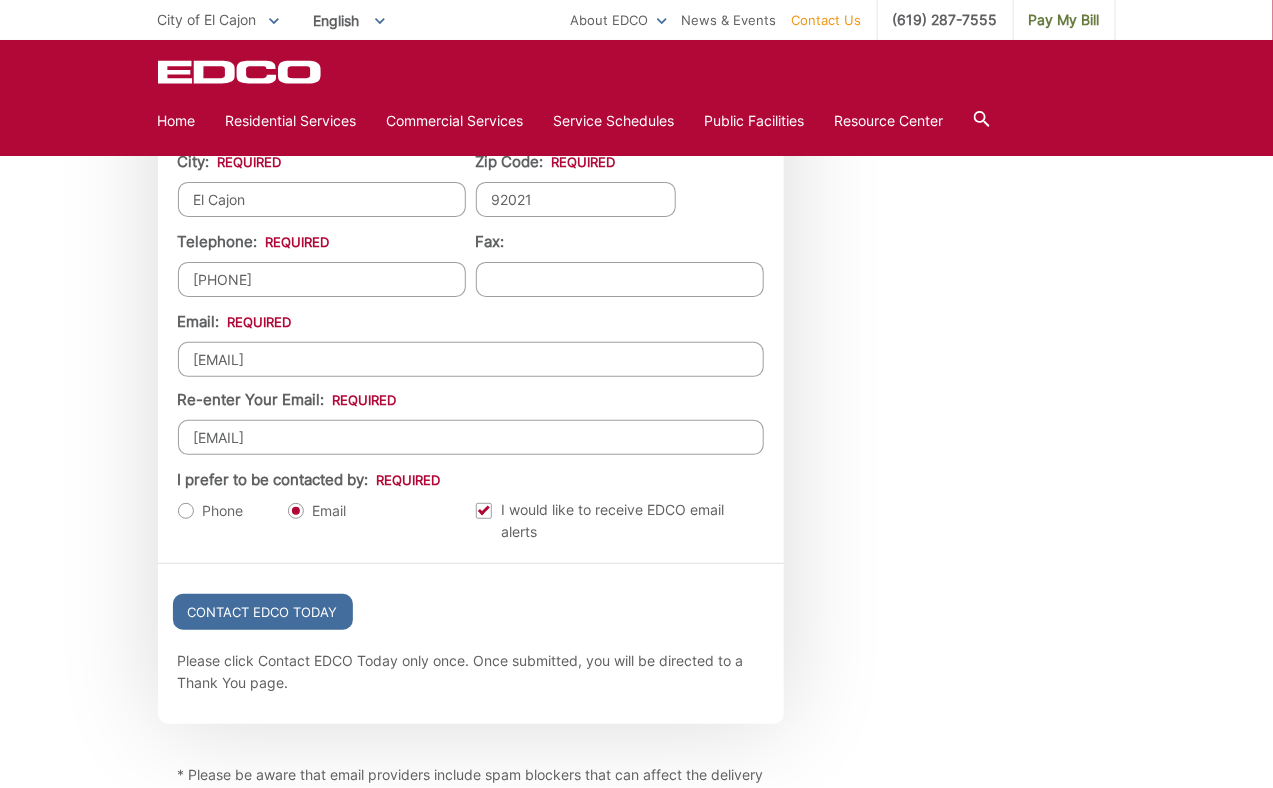 scroll, scrollTop: 1228, scrollLeft: 0, axis: vertical 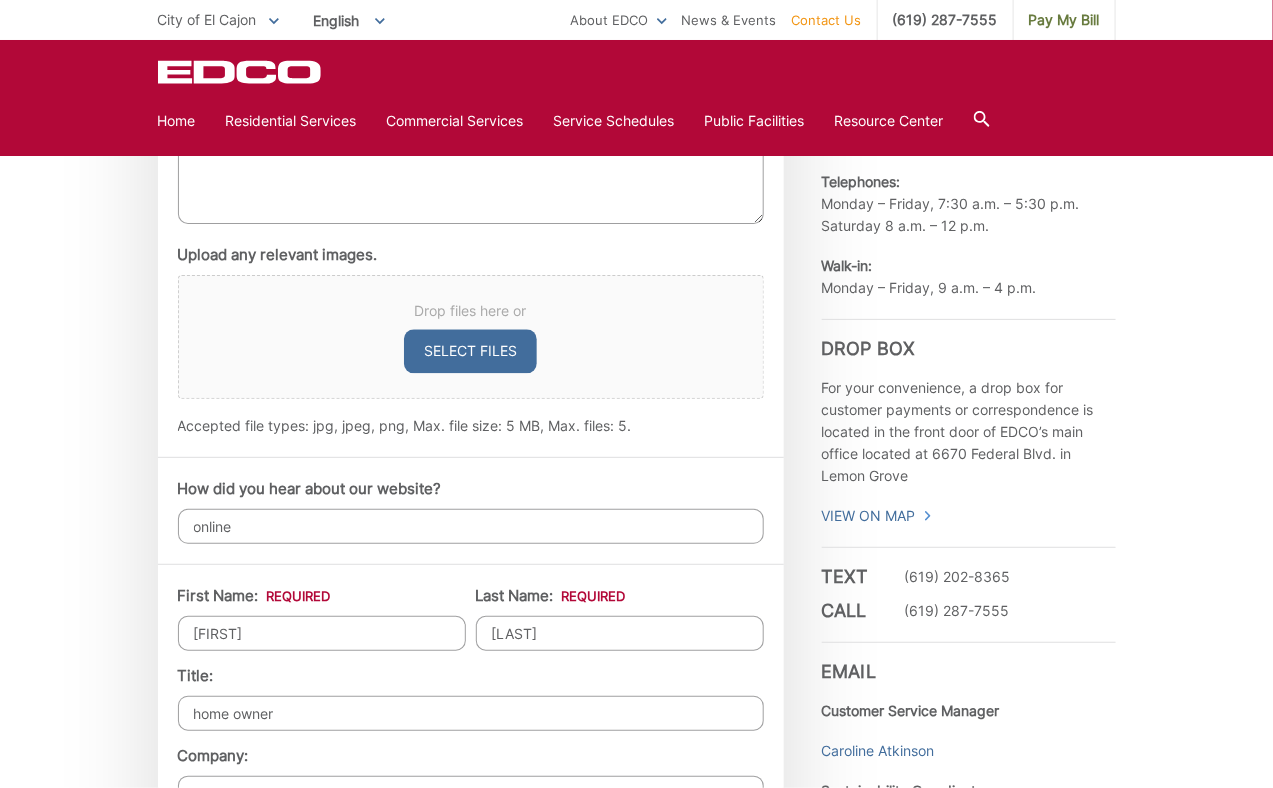 drag, startPoint x: 254, startPoint y: 630, endPoint x: 180, endPoint y: 625, distance: 74.168724 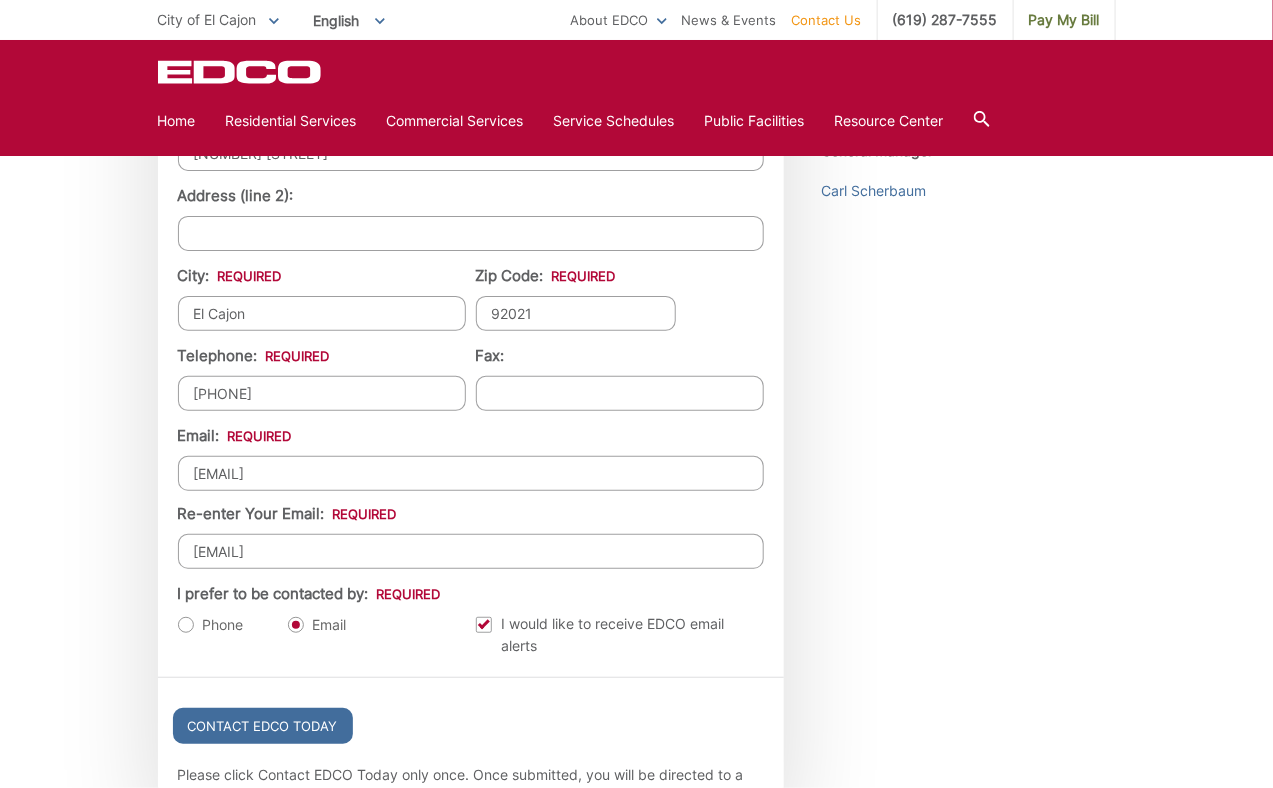 scroll, scrollTop: 1950, scrollLeft: 0, axis: vertical 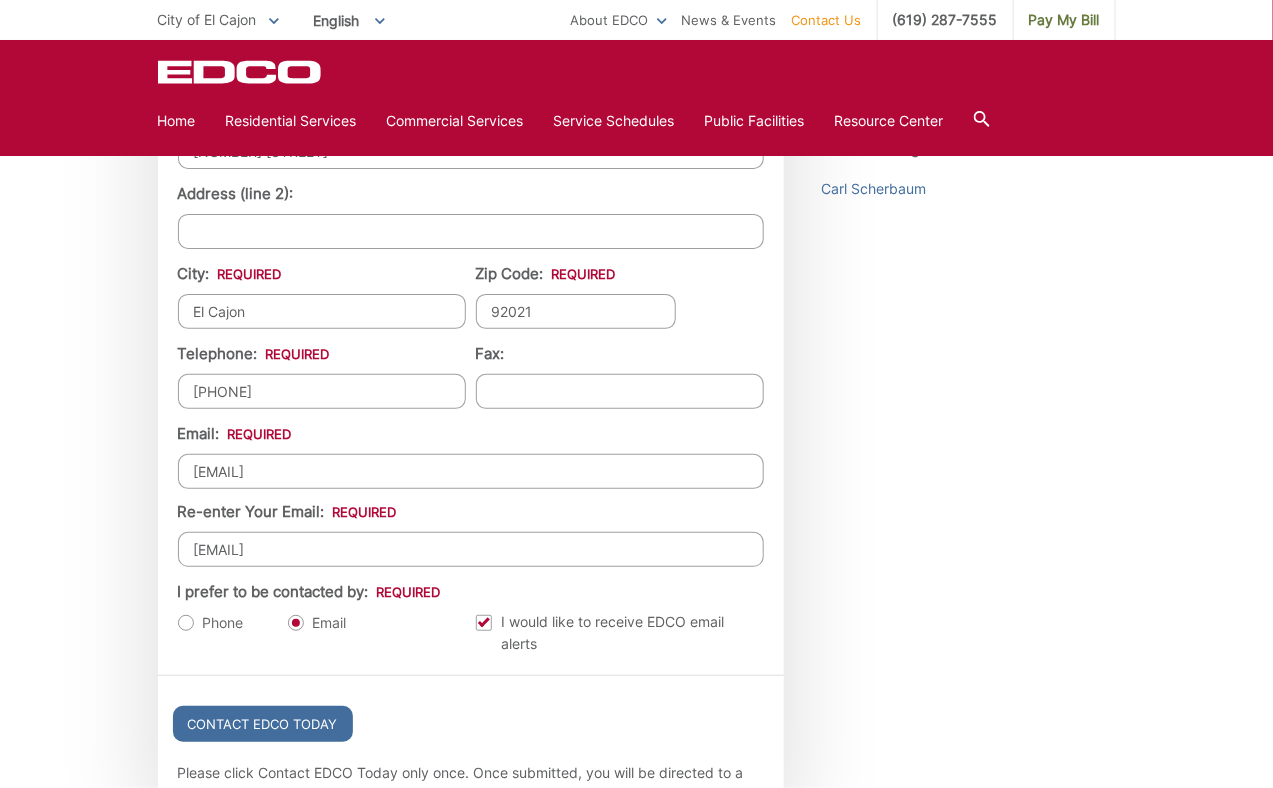 click on "[PHONE]" at bounding box center (322, 391) 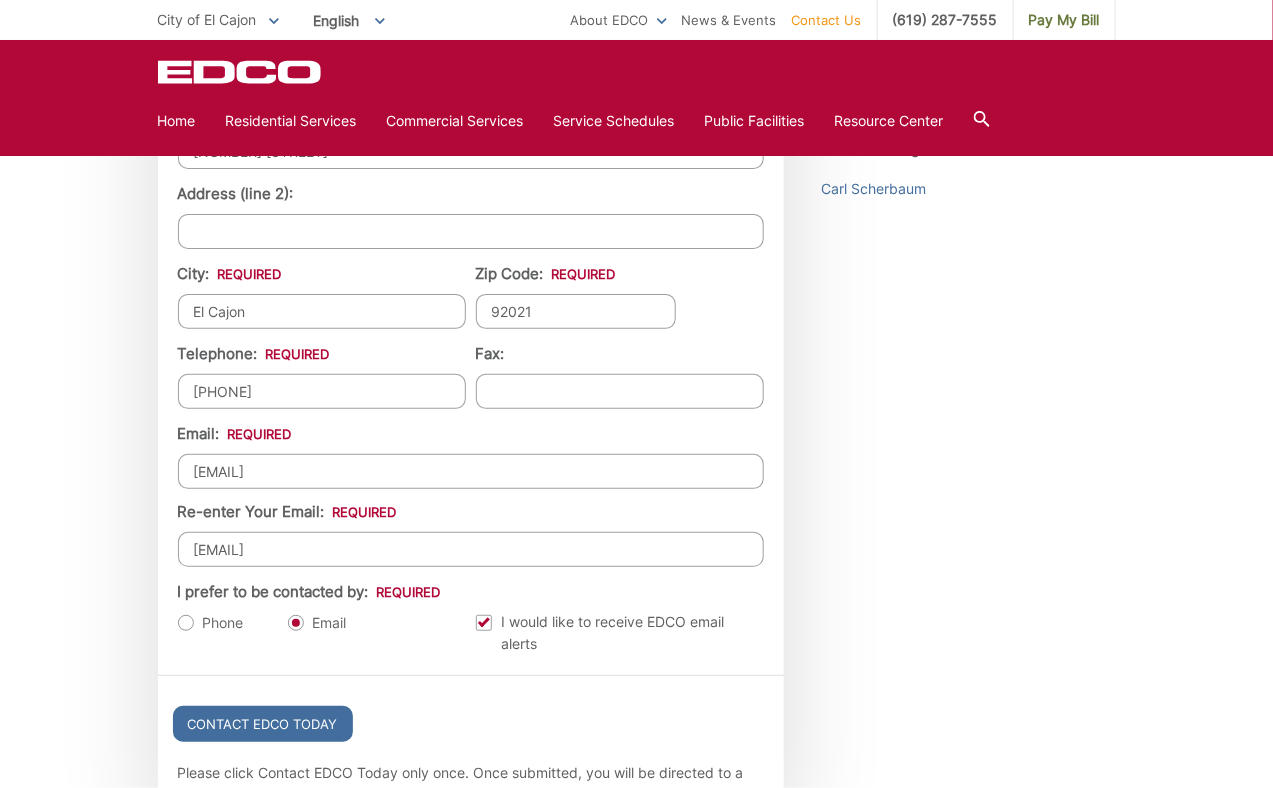 type on "[PHONE]" 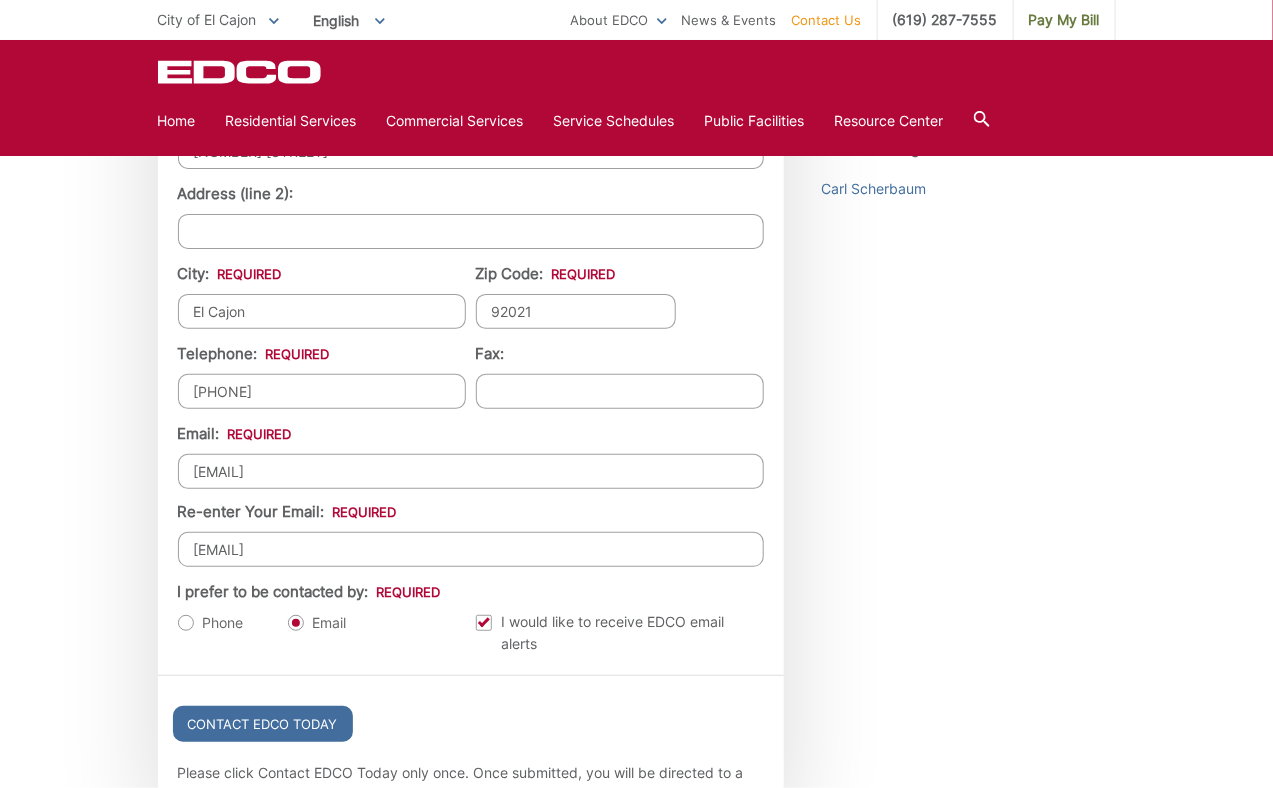 click on "EDCO keeps your response strictly confidential.  We do not provide it to any outside source. You will not receive any unsolicited e-mail as a result of your input. Please expect a response within one business day.
* Please be aware that email providers include spam blockers that can affect the delivery and display of some email messages and/or cause a response email to be sent to a junk folder. This means that sometimes those desired e-mail communications might not reach you. To ensure that you receive a response from EDCO and that it displays correctly in your Inbox, we recommend adding our domain (edcodisposal.com) to your list of safe senders or periodically checking your Junk folder for our response email. Thank you.
Entry Status None
*" at bounding box center [636, -246] 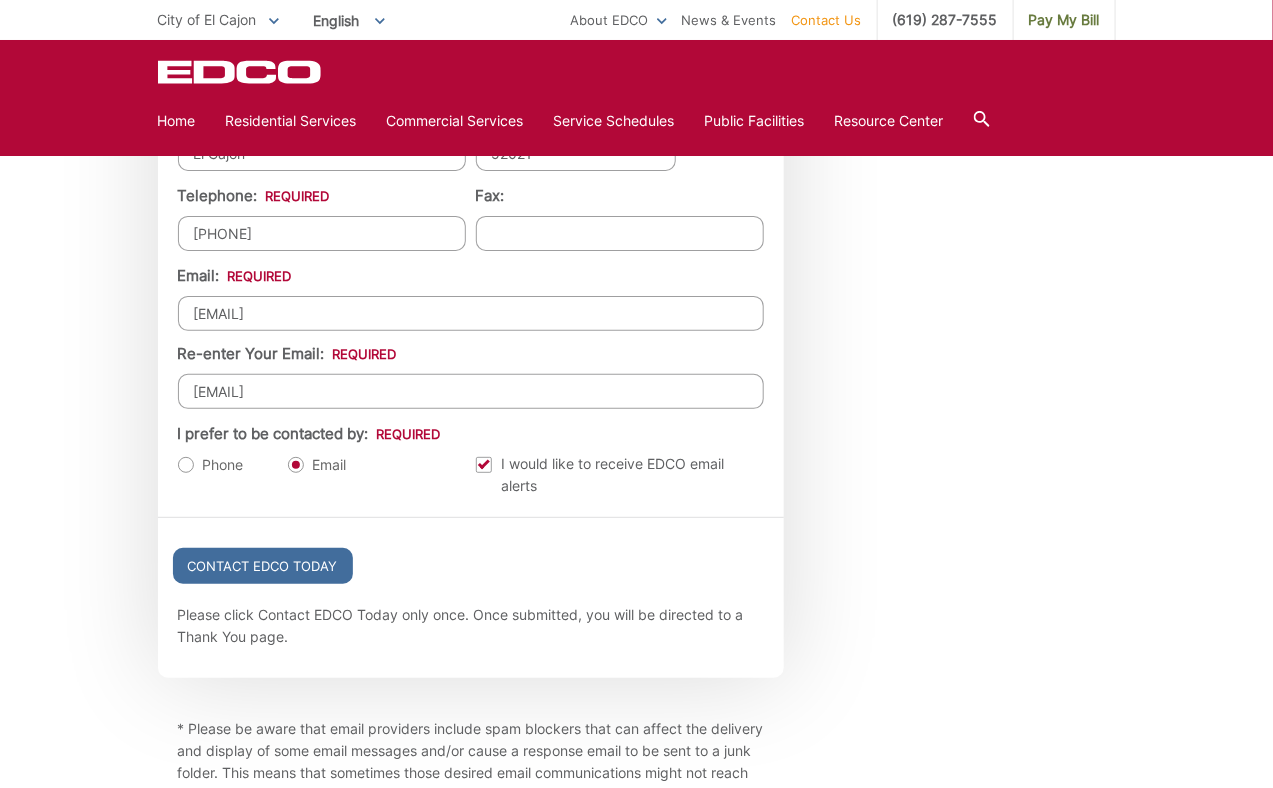 scroll, scrollTop: 2111, scrollLeft: 0, axis: vertical 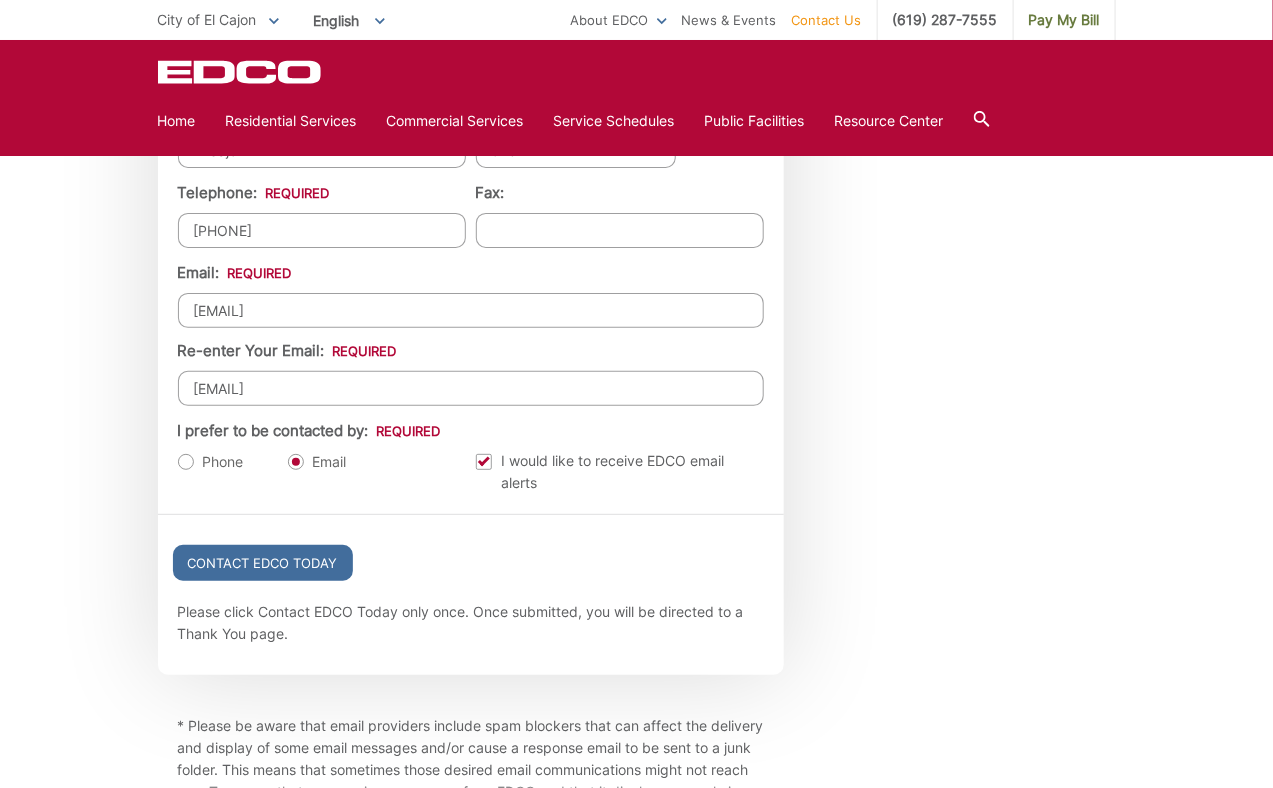 type on "[EMAIL]" 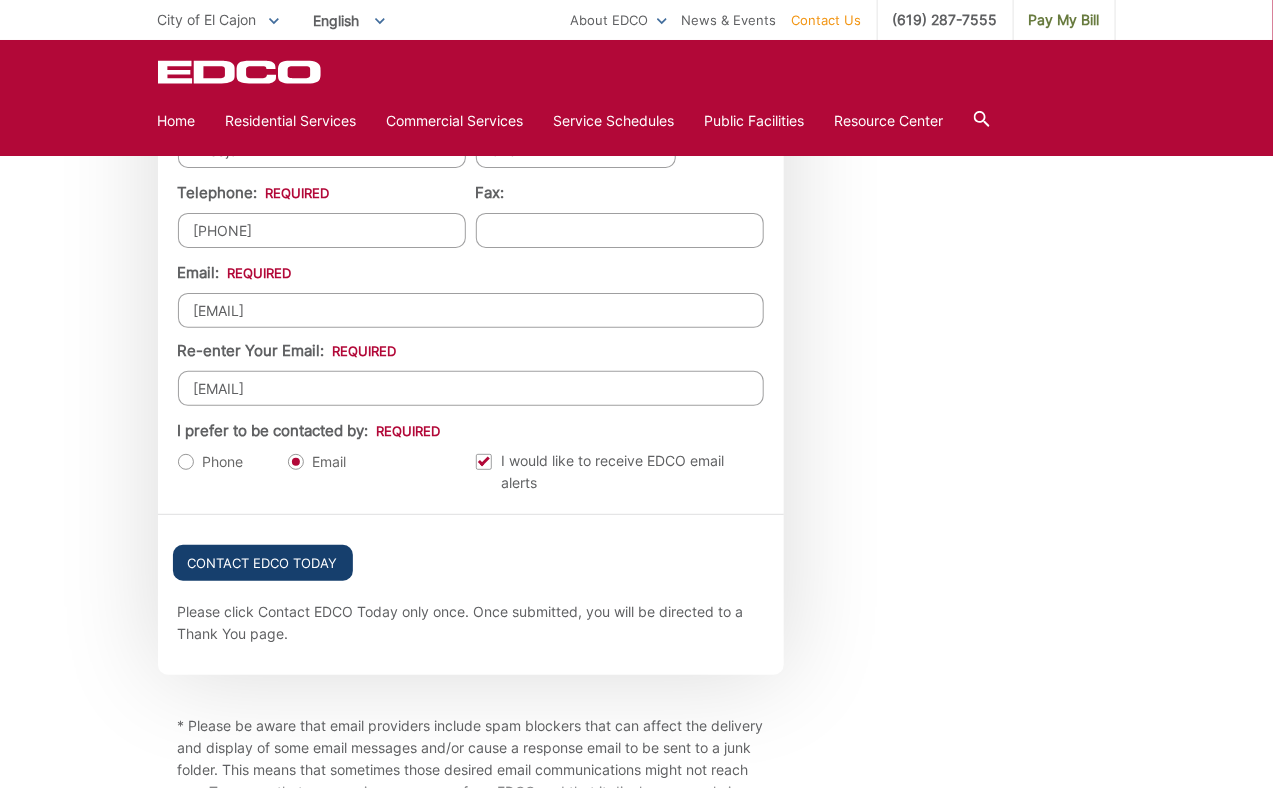 click on "Contact EDCO Today" at bounding box center [263, 563] 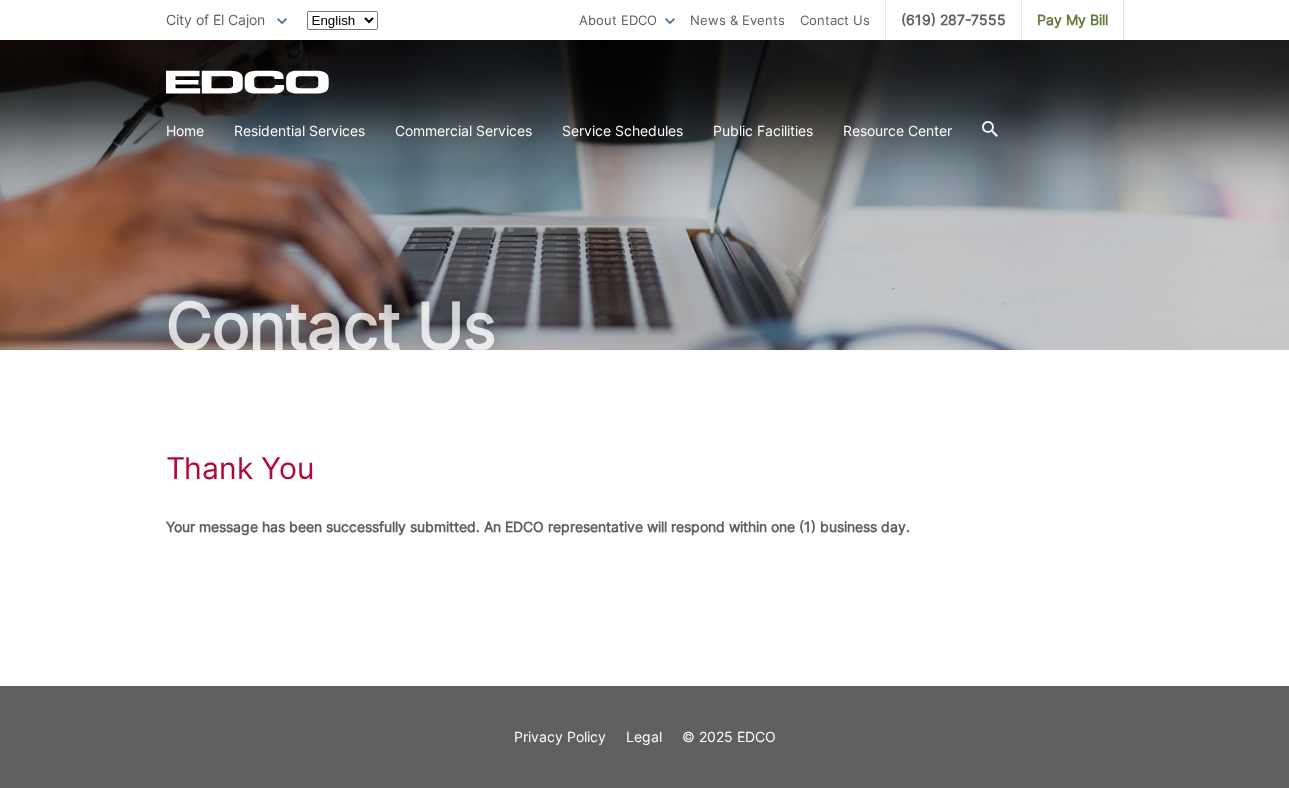 scroll, scrollTop: 0, scrollLeft: 0, axis: both 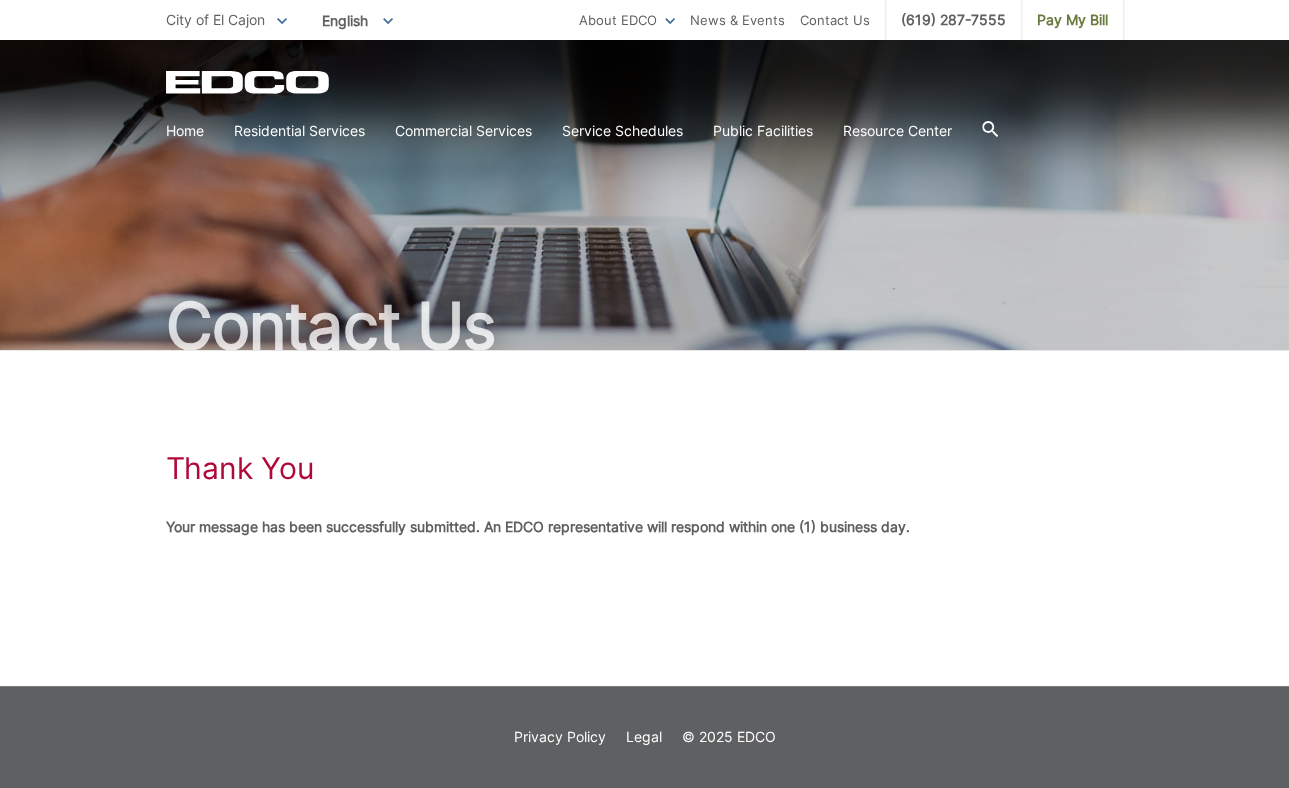 drag, startPoint x: 1227, startPoint y: 1, endPoint x: 758, endPoint y: 384, distance: 605.5163 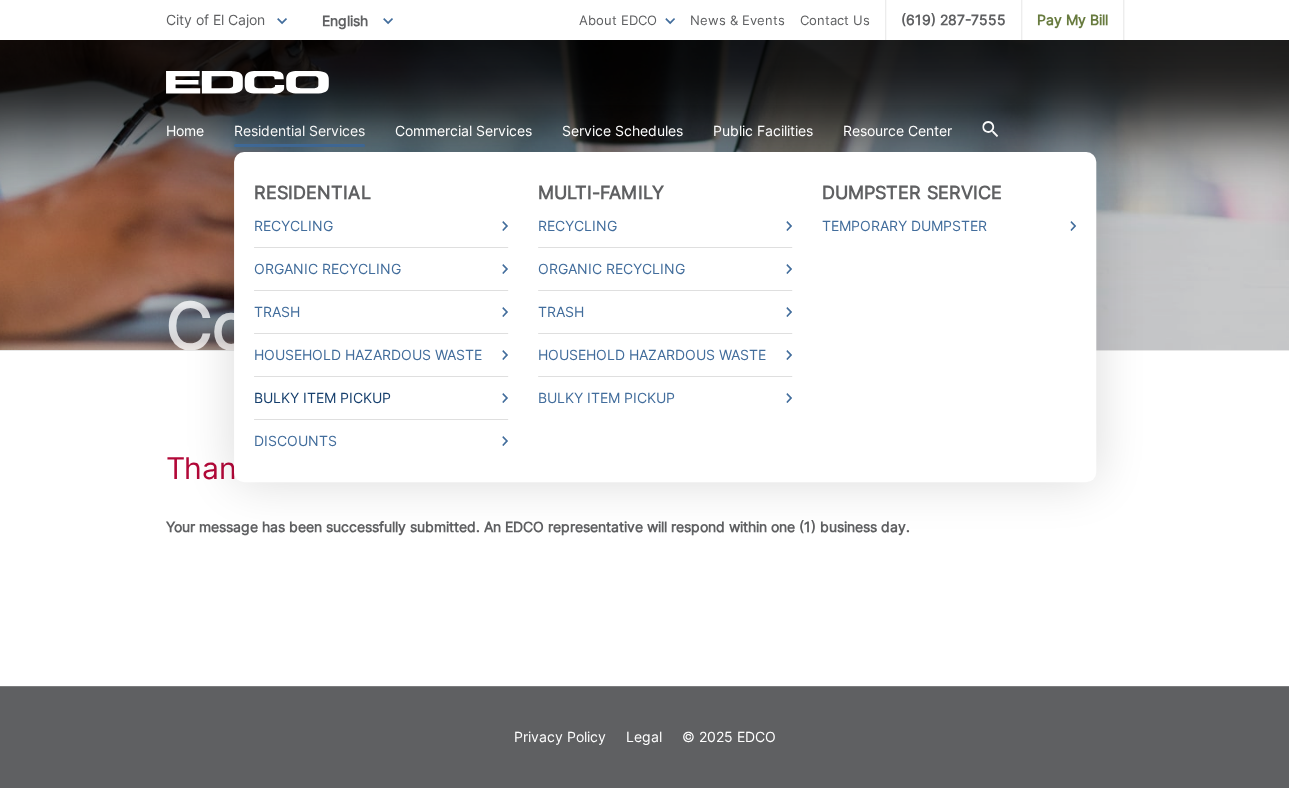 click on "Bulky Item Pickup" at bounding box center (381, 398) 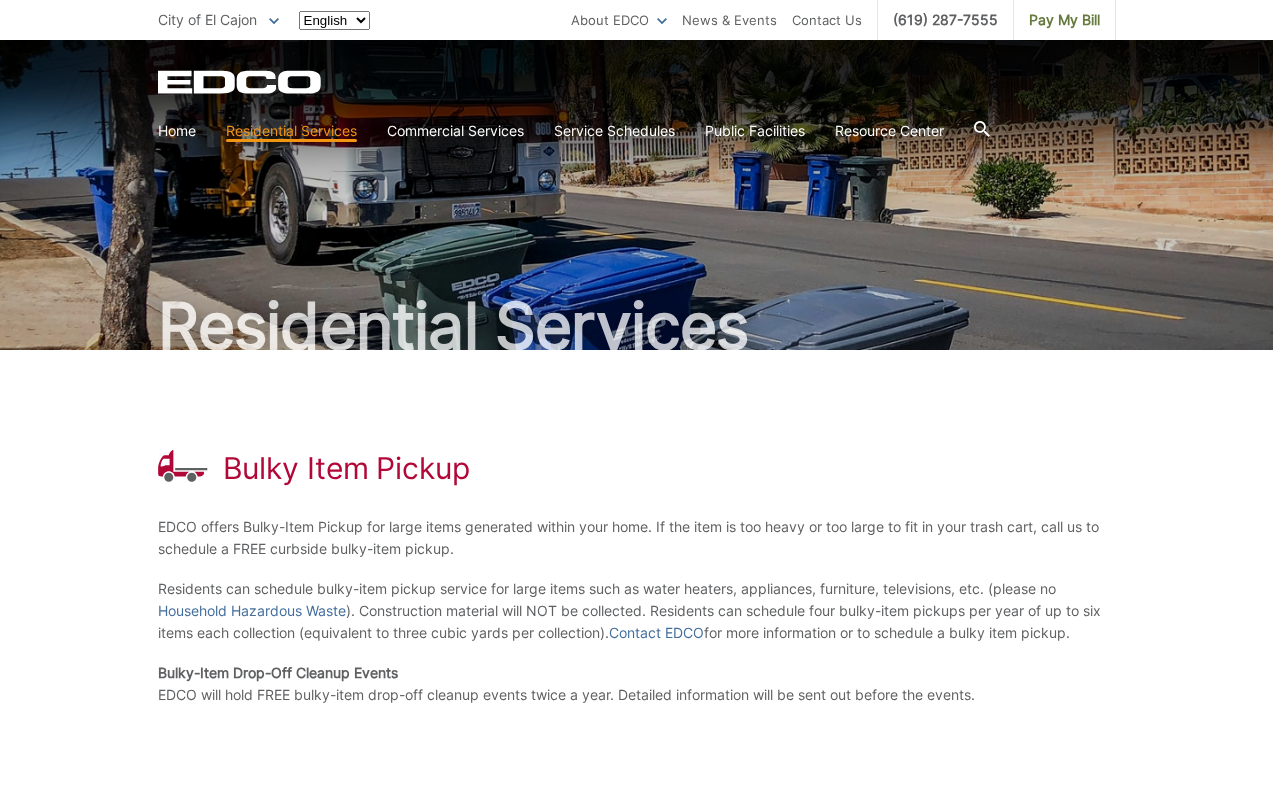 scroll, scrollTop: 0, scrollLeft: 0, axis: both 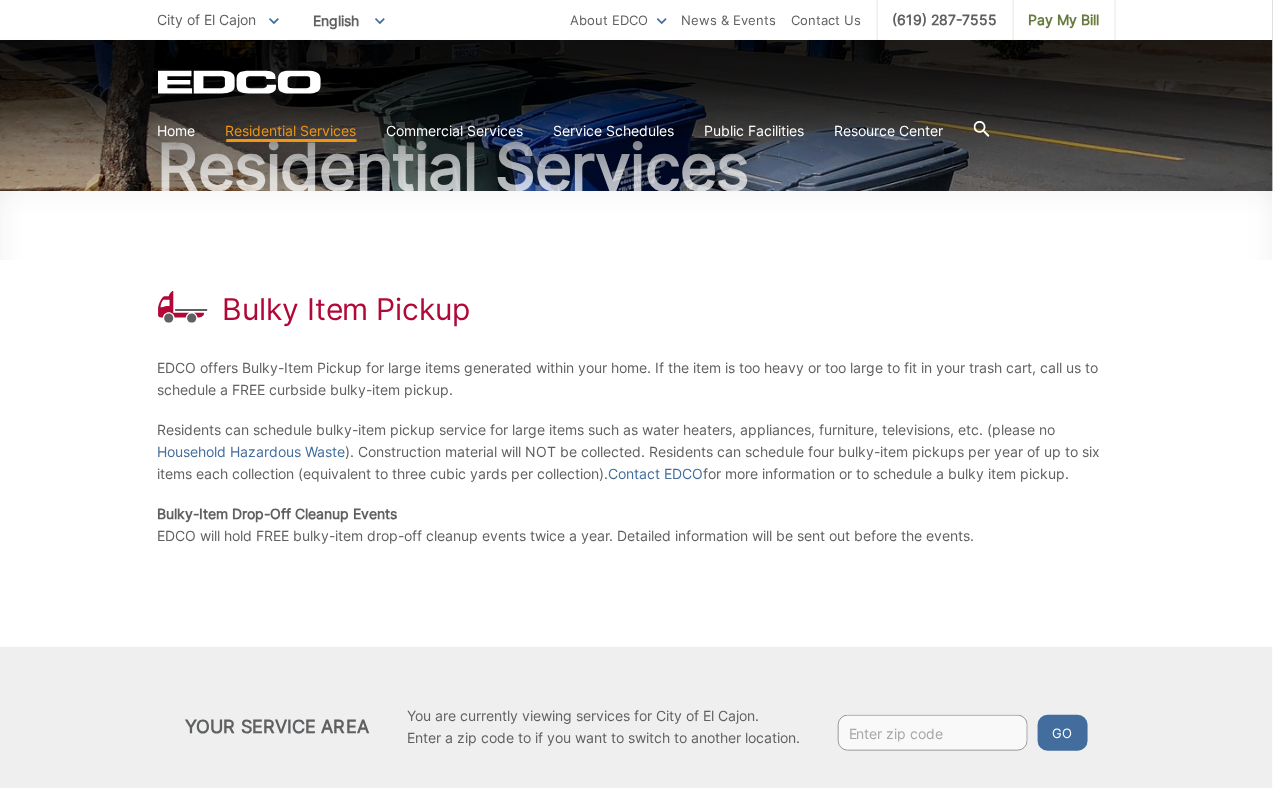 click on "Bulky Item Pickup
EDCO offers Bulky-Item Pickup for large items generated within your home. If the item is too heavy or too large to fit in your trash cart, call us to schedule a FREE curbside bulky-item pickup.
Residents can schedule bulky-item pickup service for large items such as water heaters, appliances, furniture, televisions, etc. (please no  Household Hazardous Waste ). Construction material will NOT be collected. Residents can schedule four bulky-item pickups per year of up to six items each collection (equivalent to three cubic yards per collection).  Contact EDCO  for more information or to schedule a bulky item pickup.
Bulky-Item Drop-Off Cleanup Events
EDCO will hold FREE bulky-item drop-off cleanup events twice a year. Detailed information will be sent out before the events." at bounding box center [637, 419] 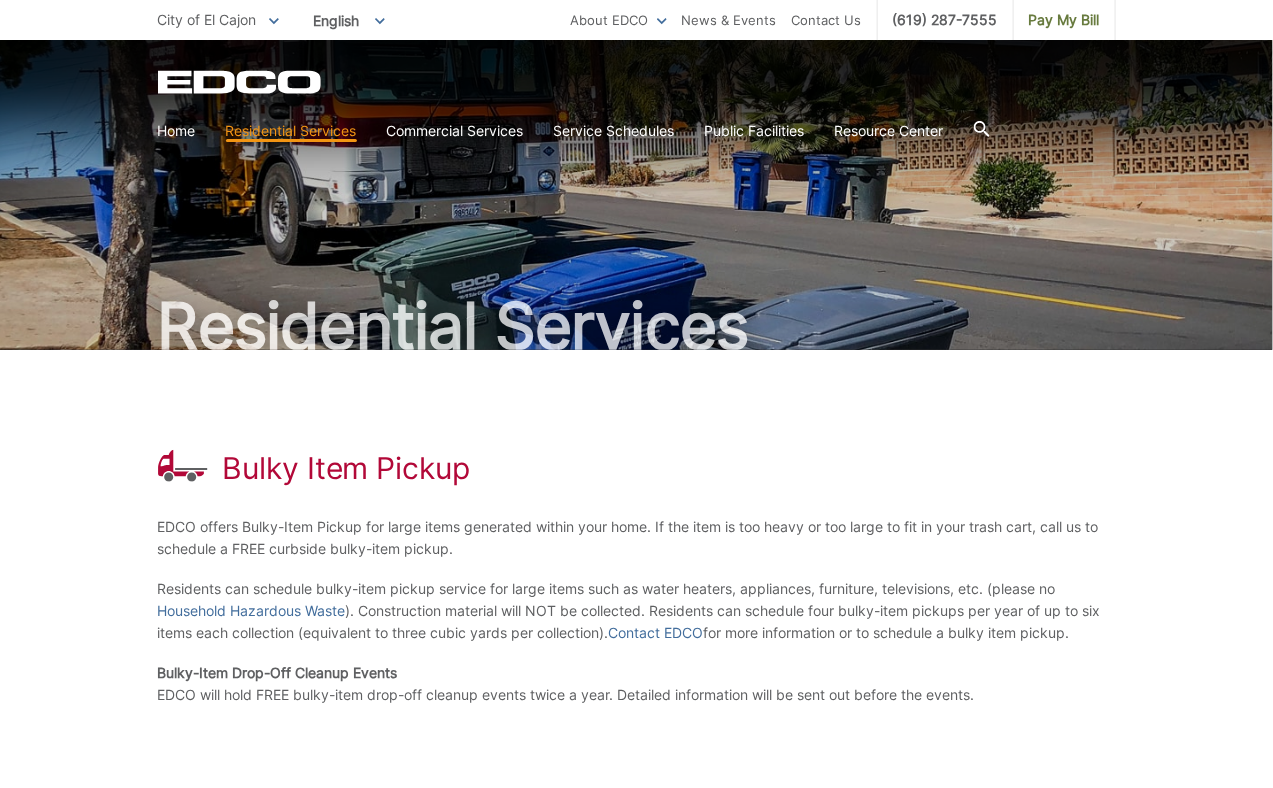 scroll, scrollTop: 278, scrollLeft: 0, axis: vertical 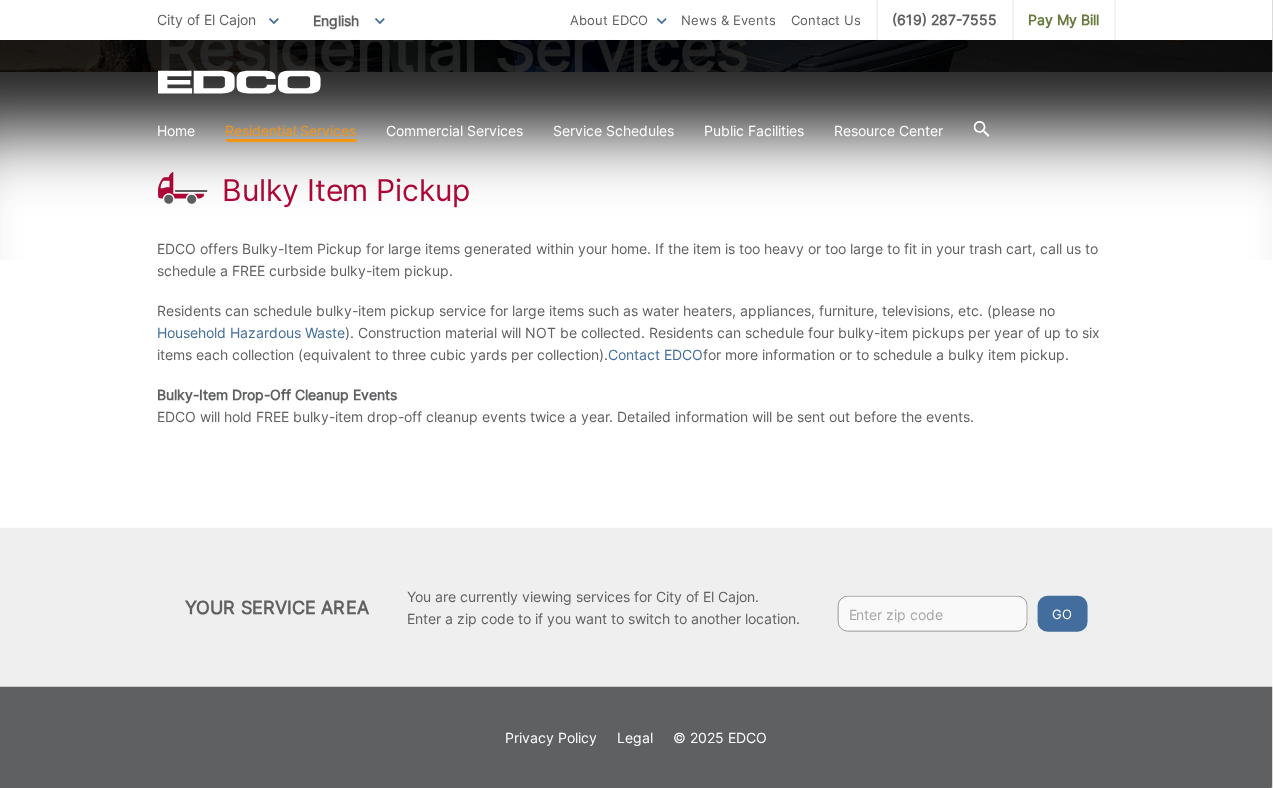 click on "Bulky Item Pickup
EDCO offers Bulky-Item Pickup for large items generated within your home. If the item is too heavy or too large to fit in your trash cart, call us to schedule a FREE curbside bulky-item pickup.
Residents can schedule bulky-item pickup service for large items such as water heaters, appliances, furniture, televisions, etc. (please no  Household Hazardous Waste ). Construction material will NOT be collected. Residents can schedule four bulky-item pickups per year of up to six items each collection (equivalent to three cubic yards per collection).  Contact EDCO  for more information or to schedule a bulky item pickup.
Bulky-Item Drop-Off Cleanup Events
EDCO will hold FREE bulky-item drop-off cleanup events twice a year. Detailed information will be sent out before the events." at bounding box center [636, 379] 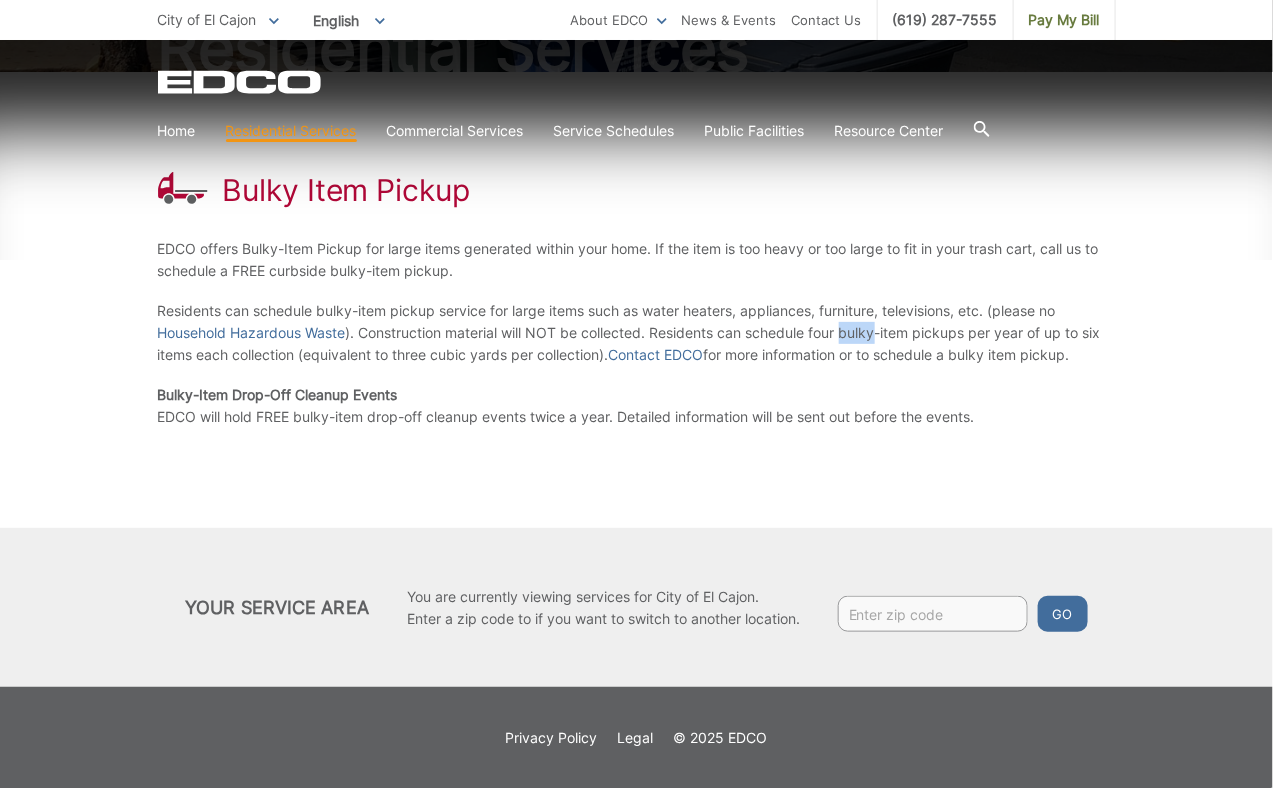 click on "Residents can schedule bulky-item pickup service for large items such as water heaters, appliances, furniture, televisions, etc. (please no  Household Hazardous Waste ). Construction material will NOT be collected. Residents can schedule four bulky-item pickups per year of up to six items each collection (equivalent to three cubic yards per collection).  Contact EDCO  for more information or to schedule a bulky item pickup." at bounding box center (637, 333) 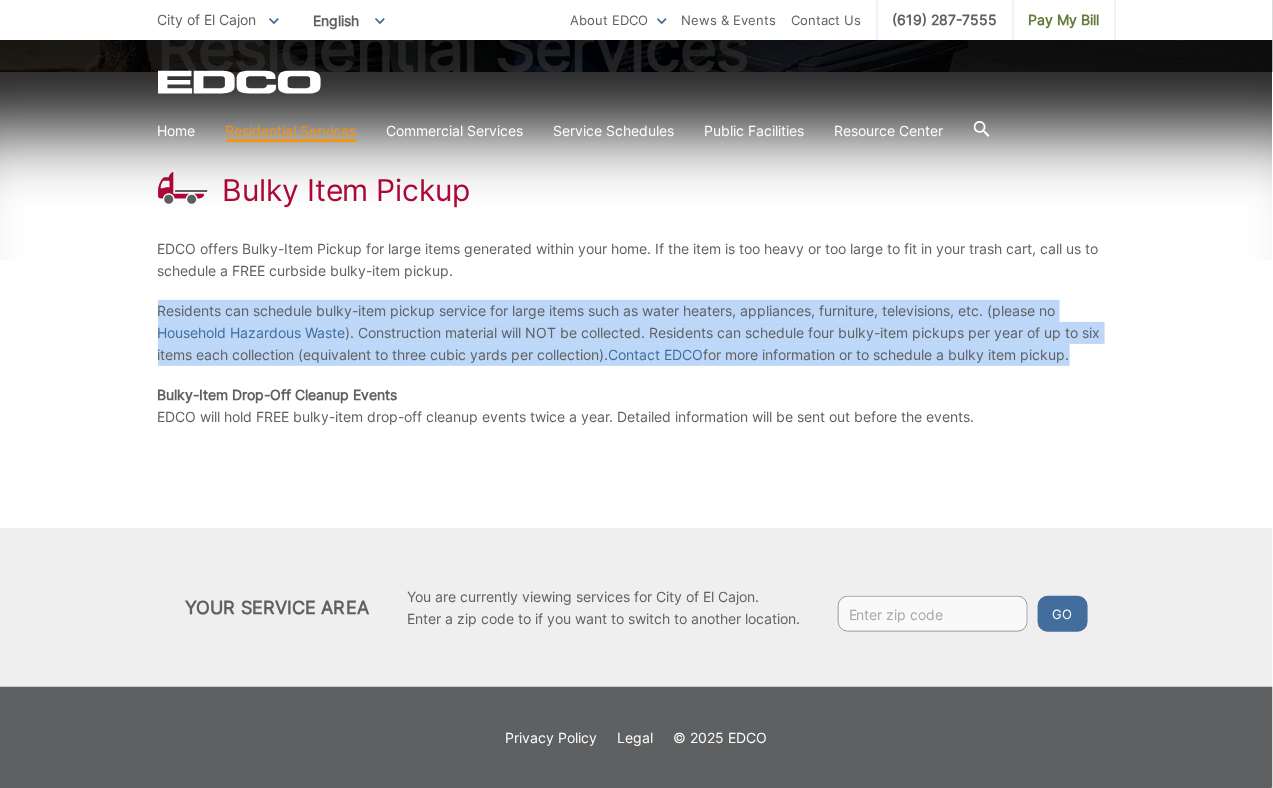 click on "Residents can schedule bulky-item pickup service for large items such as water heaters, appliances, furniture, televisions, etc. (please no  Household Hazardous Waste ). Construction material will NOT be collected. Residents can schedule four bulky-item pickups per year of up to six items each collection (equivalent to three cubic yards per collection).  Contact EDCO  for more information or to schedule a bulky item pickup." at bounding box center (637, 333) 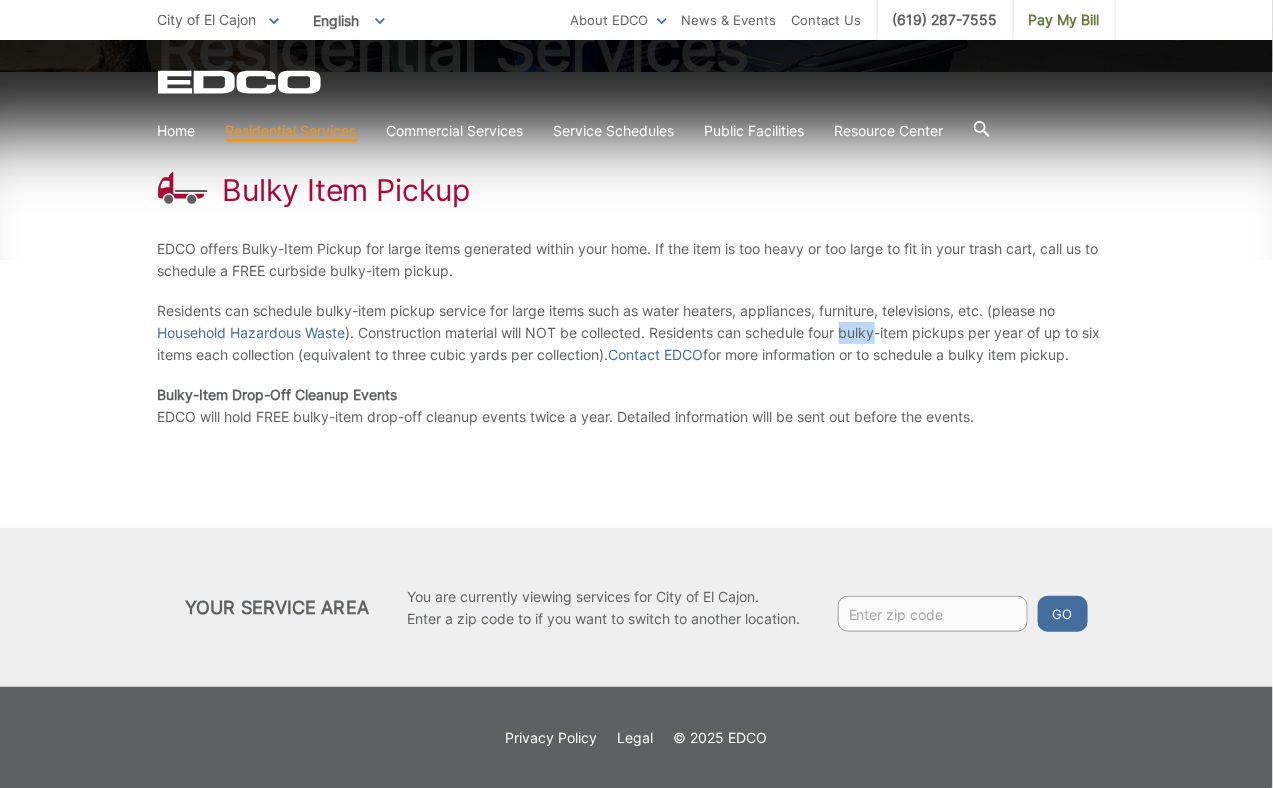 click on "Residents can schedule bulky-item pickup service for large items such as water heaters, appliances, furniture, televisions, etc. (please no  Household Hazardous Waste ). Construction material will NOT be collected. Residents can schedule four bulky-item pickups per year of up to six items each collection (equivalent to three cubic yards per collection).  Contact EDCO  for more information or to schedule a bulky item pickup." at bounding box center [637, 333] 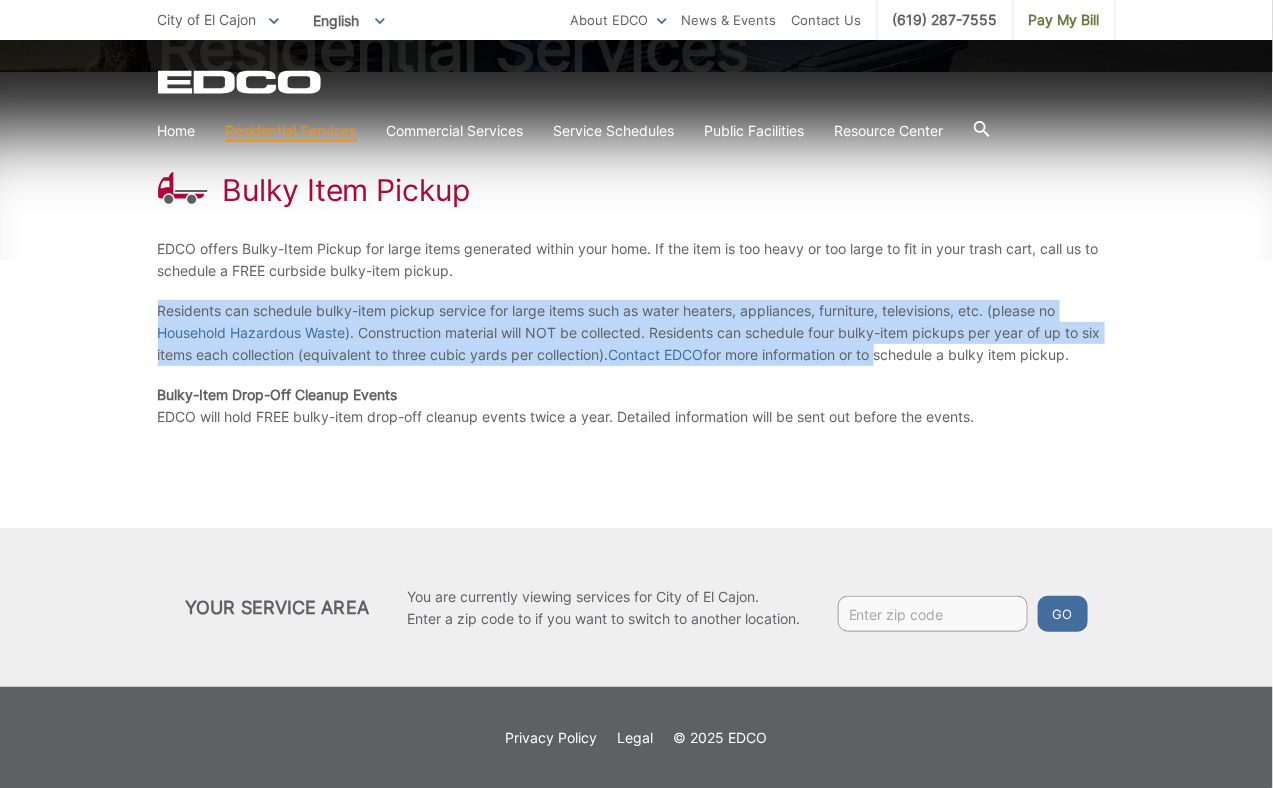 drag, startPoint x: 160, startPoint y: 312, endPoint x: 883, endPoint y: 348, distance: 723.8957 